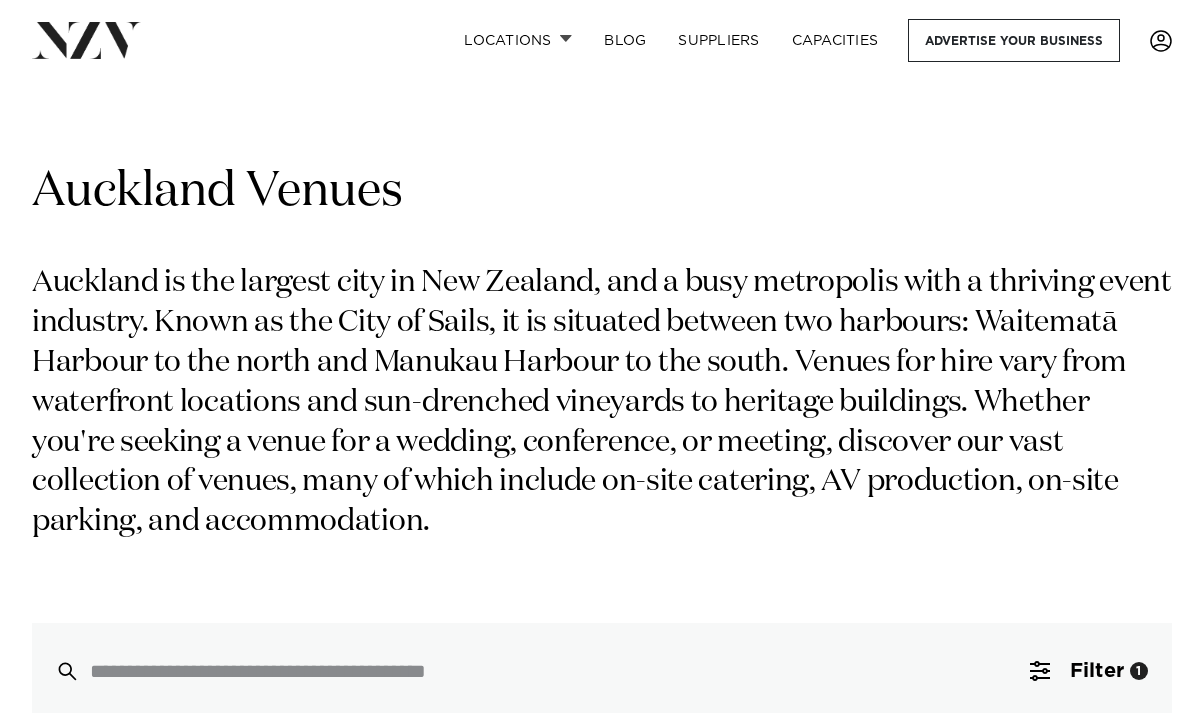 scroll, scrollTop: 600, scrollLeft: 0, axis: vertical 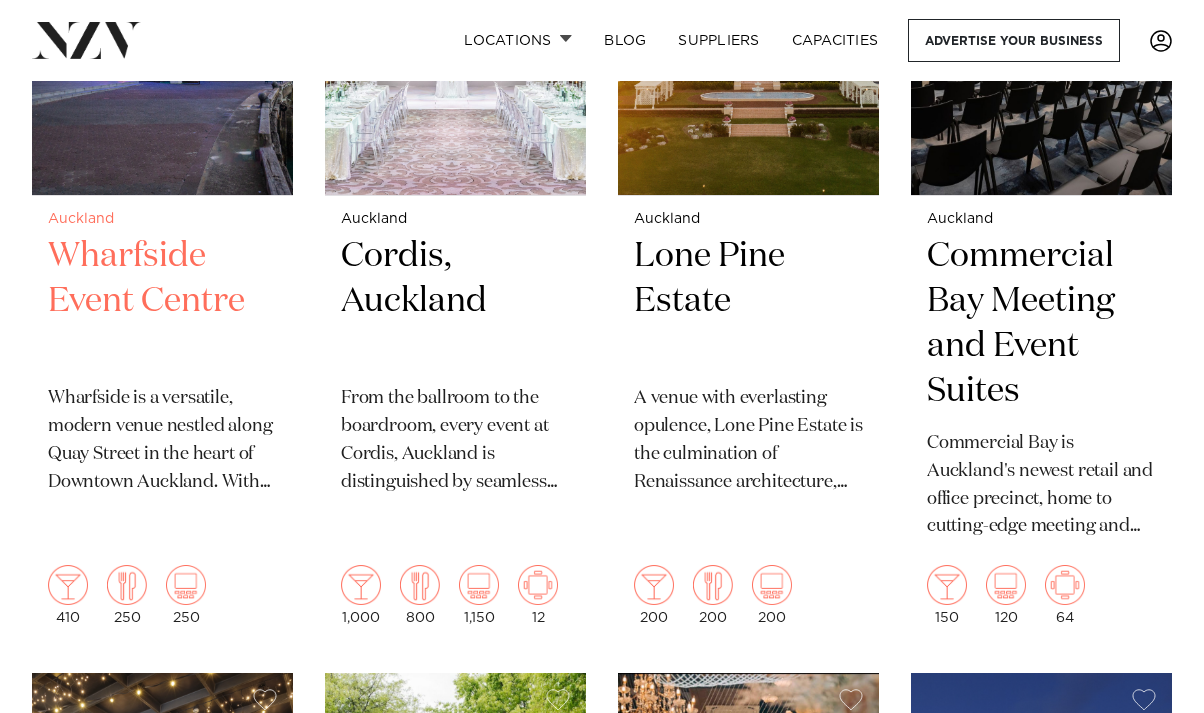 click on "Wharfside Event Centre" at bounding box center (162, 301) 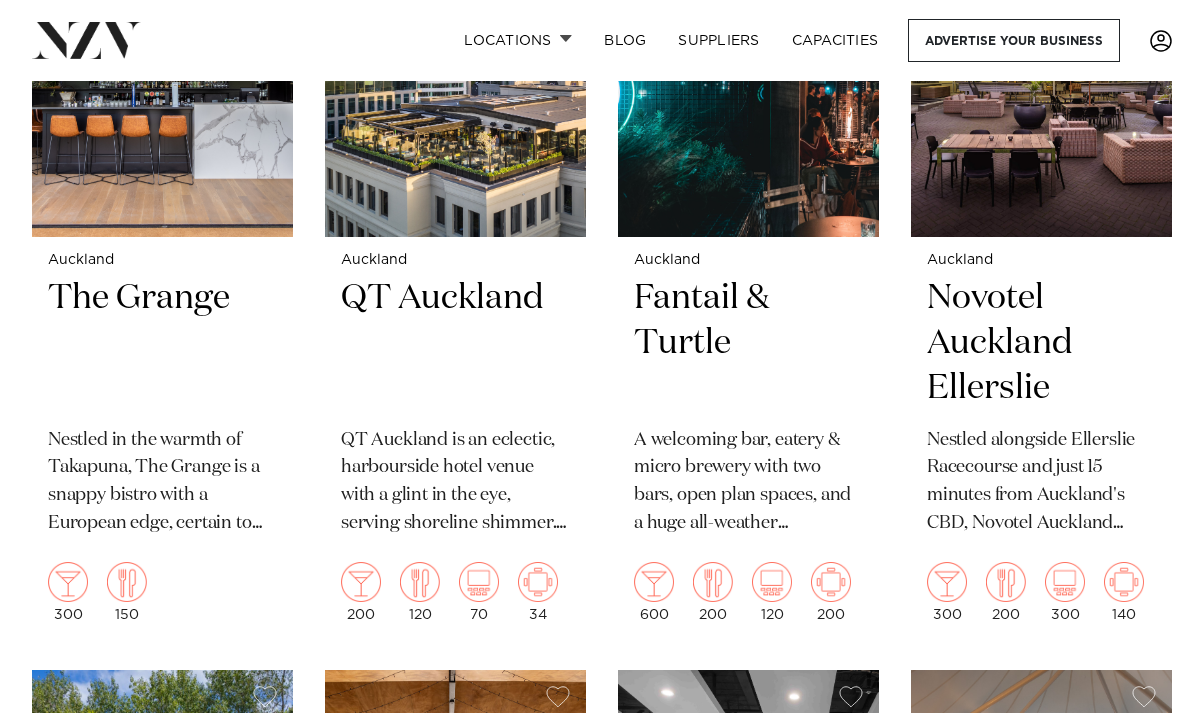 scroll, scrollTop: 5800, scrollLeft: 0, axis: vertical 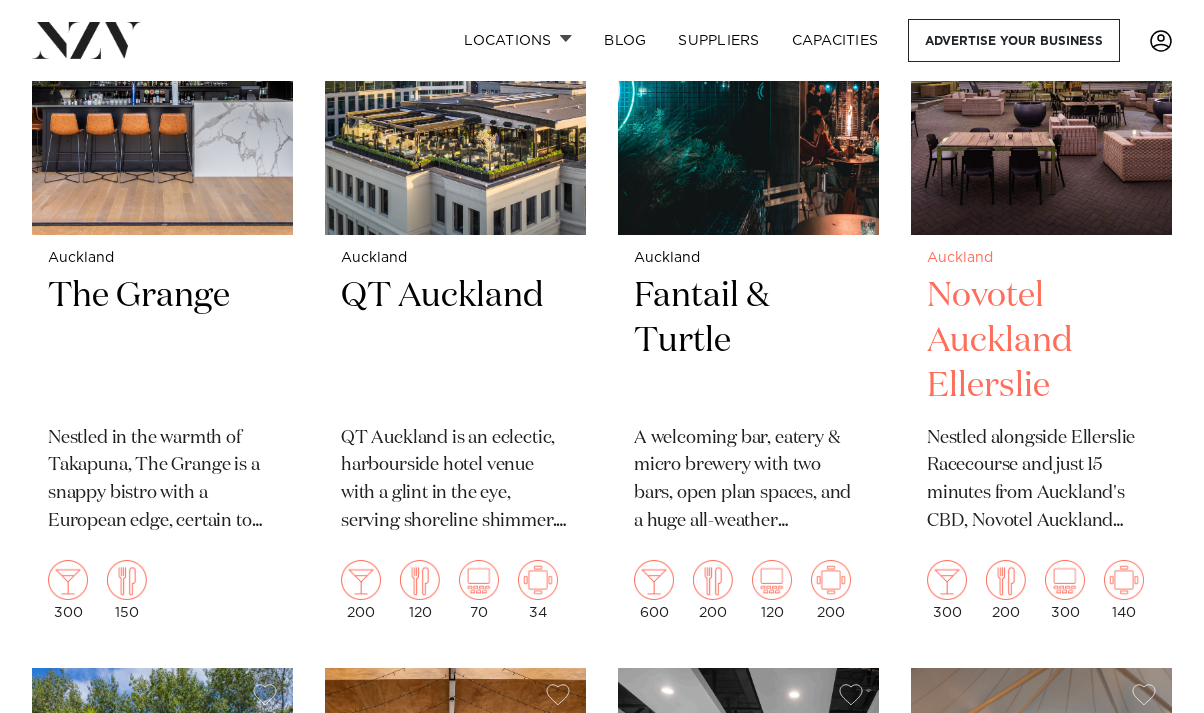 click on "Novotel Auckland Ellerslie" at bounding box center (1041, 341) 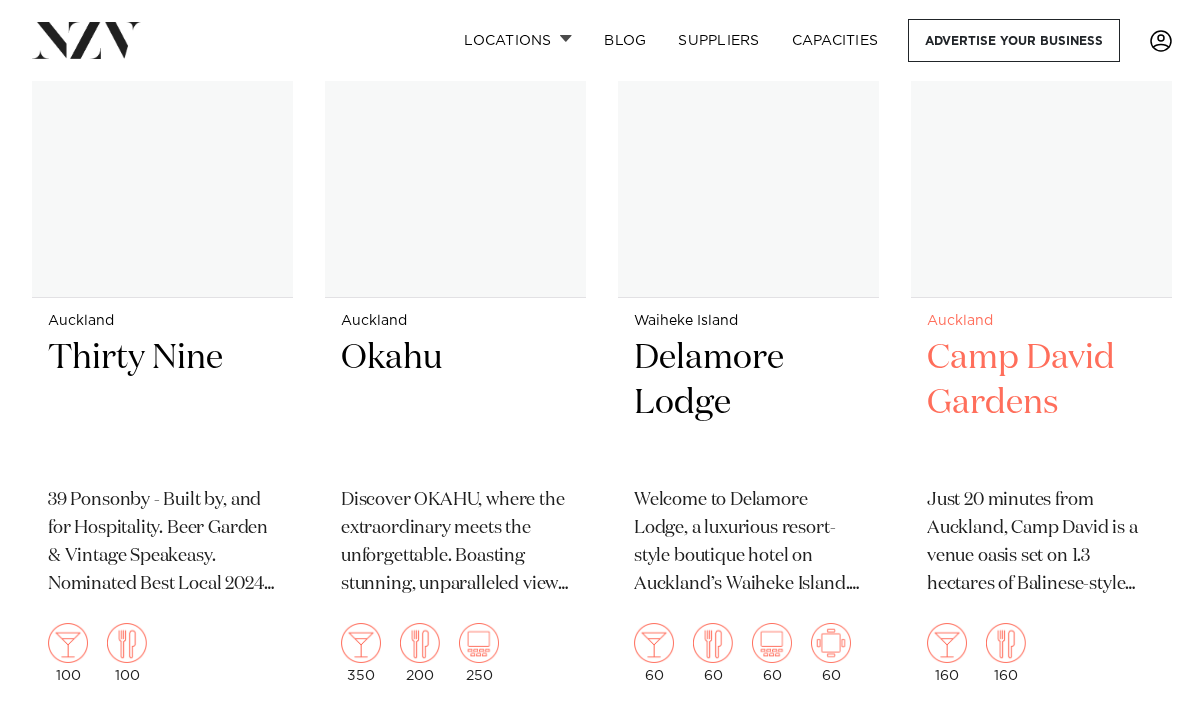 scroll, scrollTop: 20700, scrollLeft: 0, axis: vertical 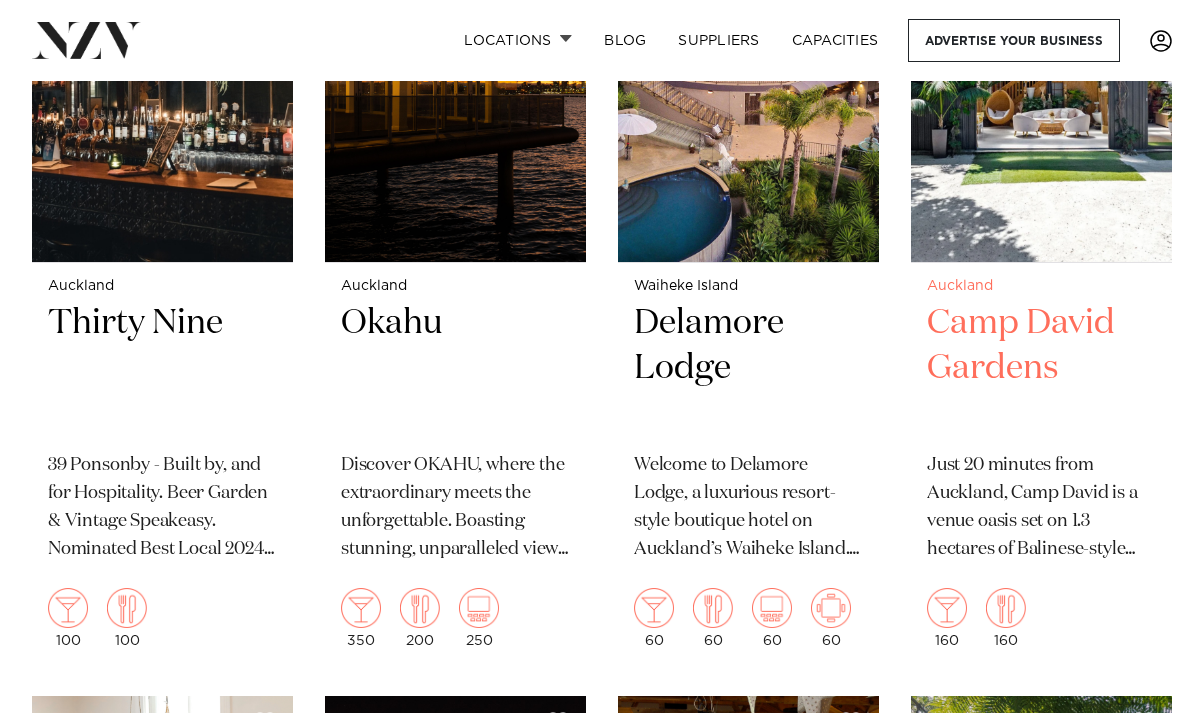 click on "Camp David Gardens" at bounding box center [1041, 368] 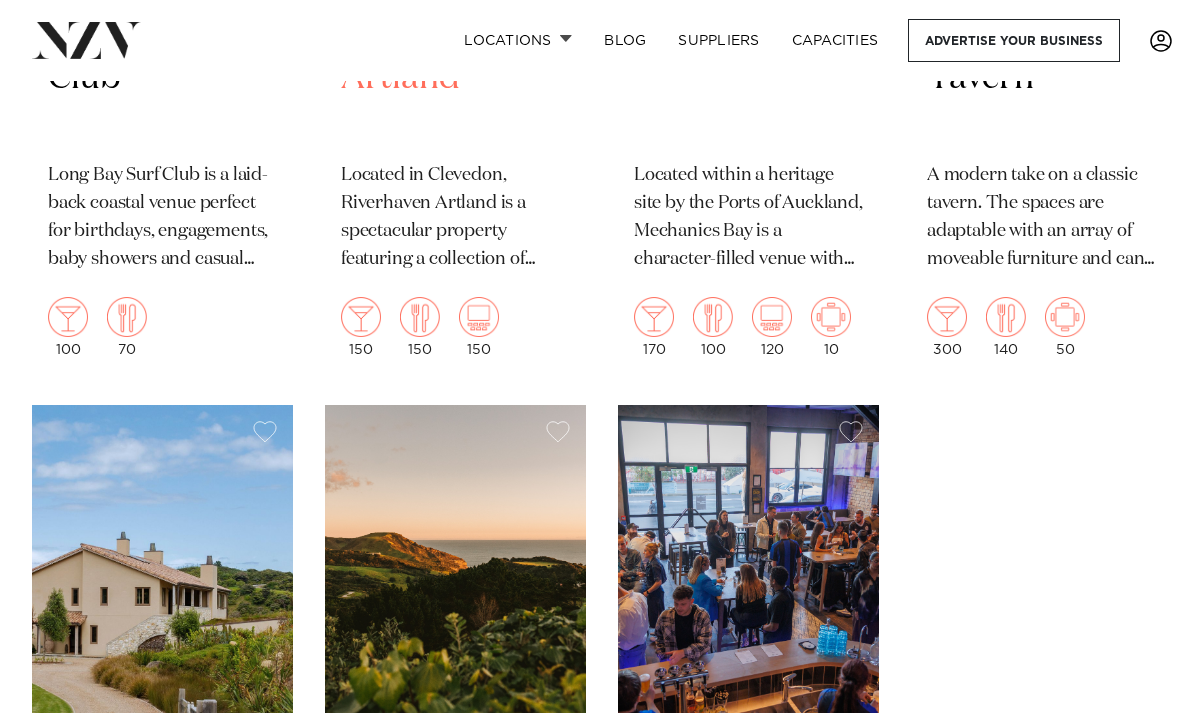 scroll, scrollTop: 23100, scrollLeft: 0, axis: vertical 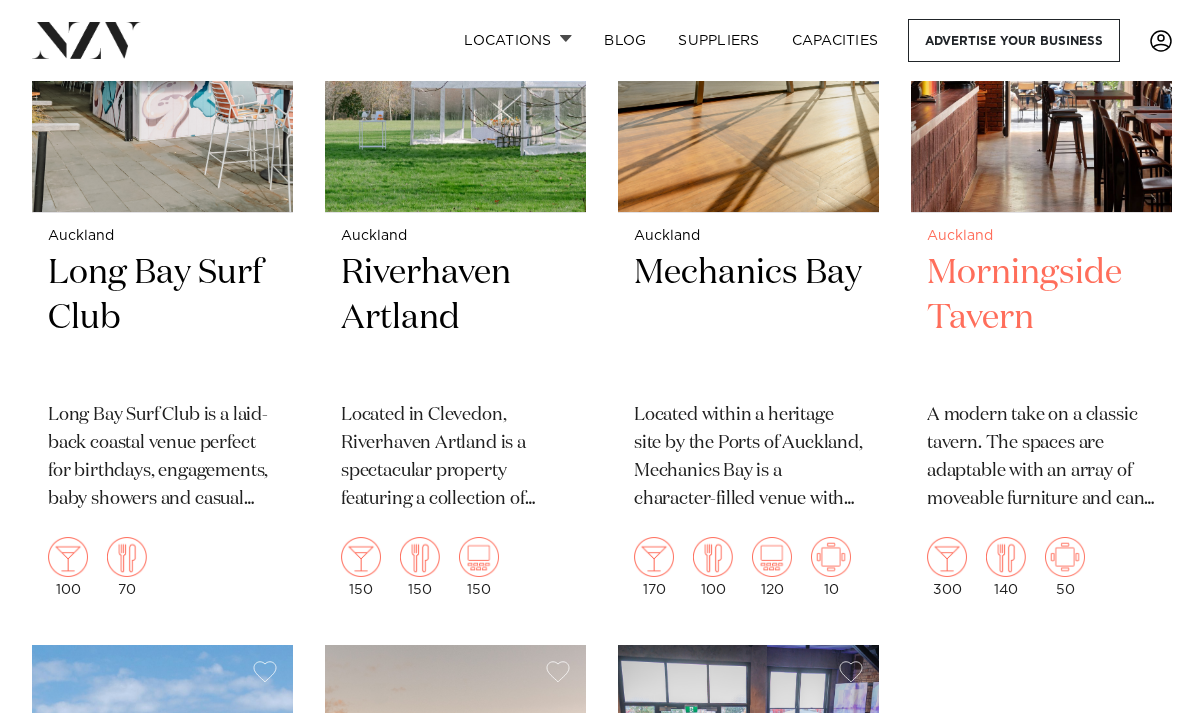 click on "A modern take on a classic tavern.
The spaces are adaptable with an array of moveable furniture and can easily cater for small or large groups, standing or seated.
Our friendly and professional function team can help you create the perfect event, whether it’s an intimate dinner, birthday celebration, work lunch or meeting, private function or large group booking." at bounding box center (1041, 458) 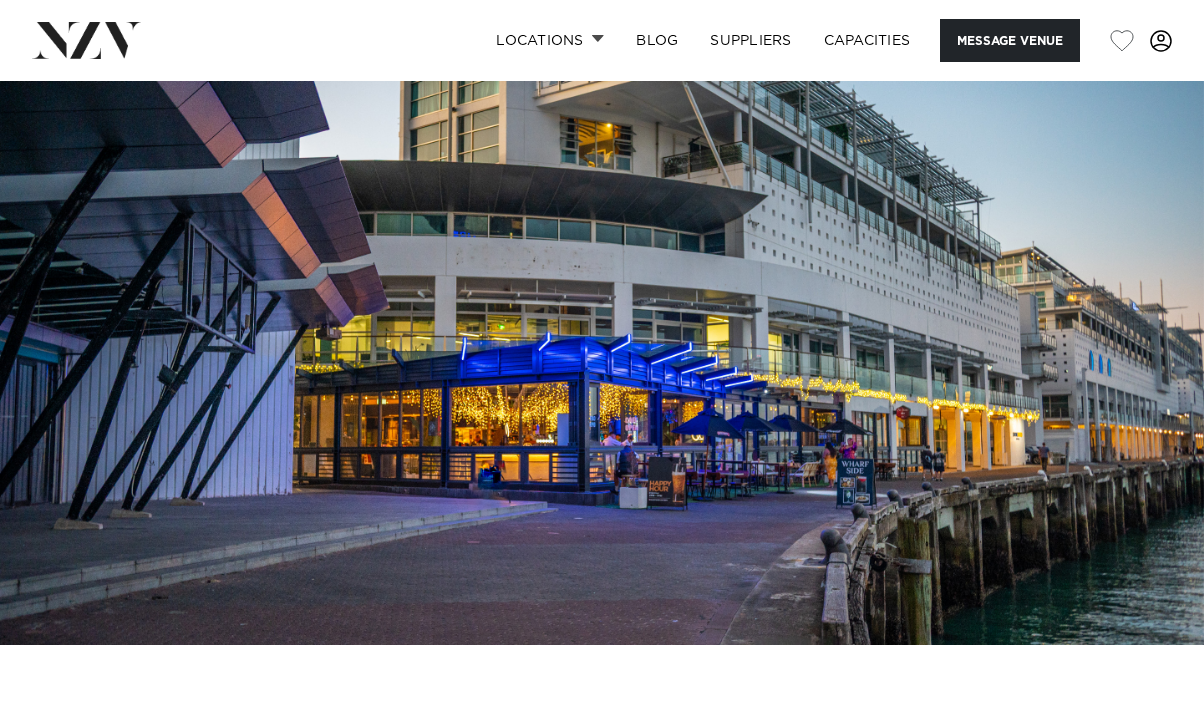 scroll, scrollTop: 0, scrollLeft: 0, axis: both 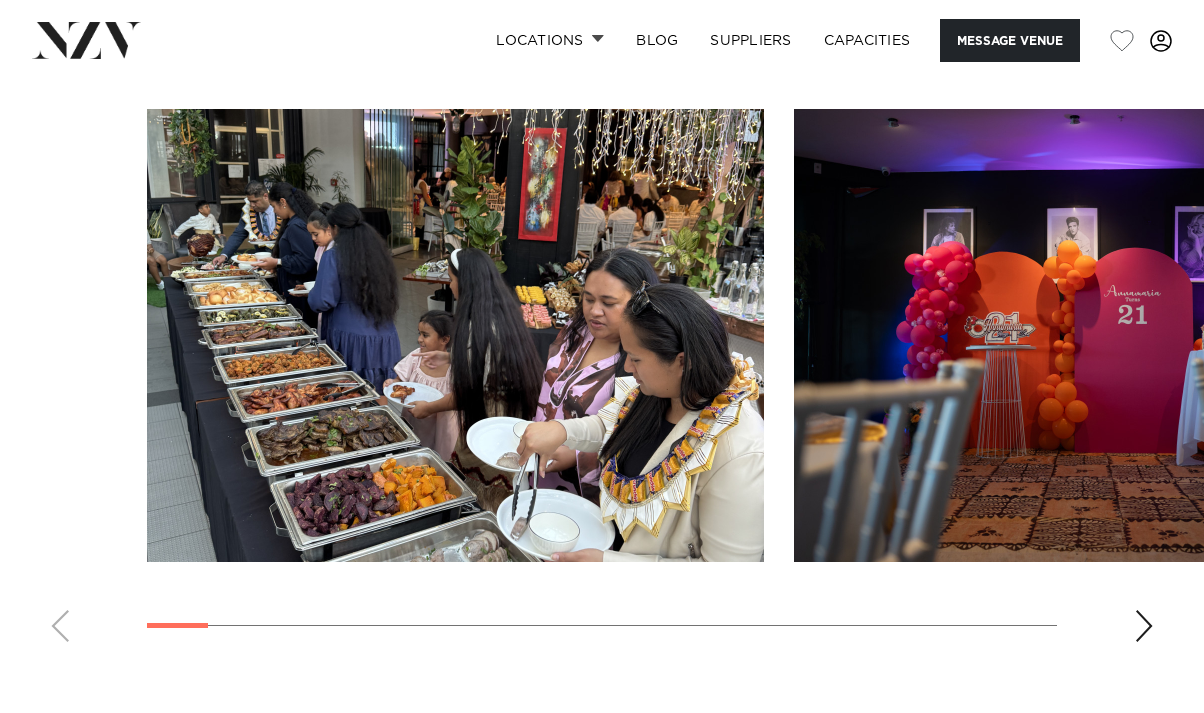 click at bounding box center [1144, 626] 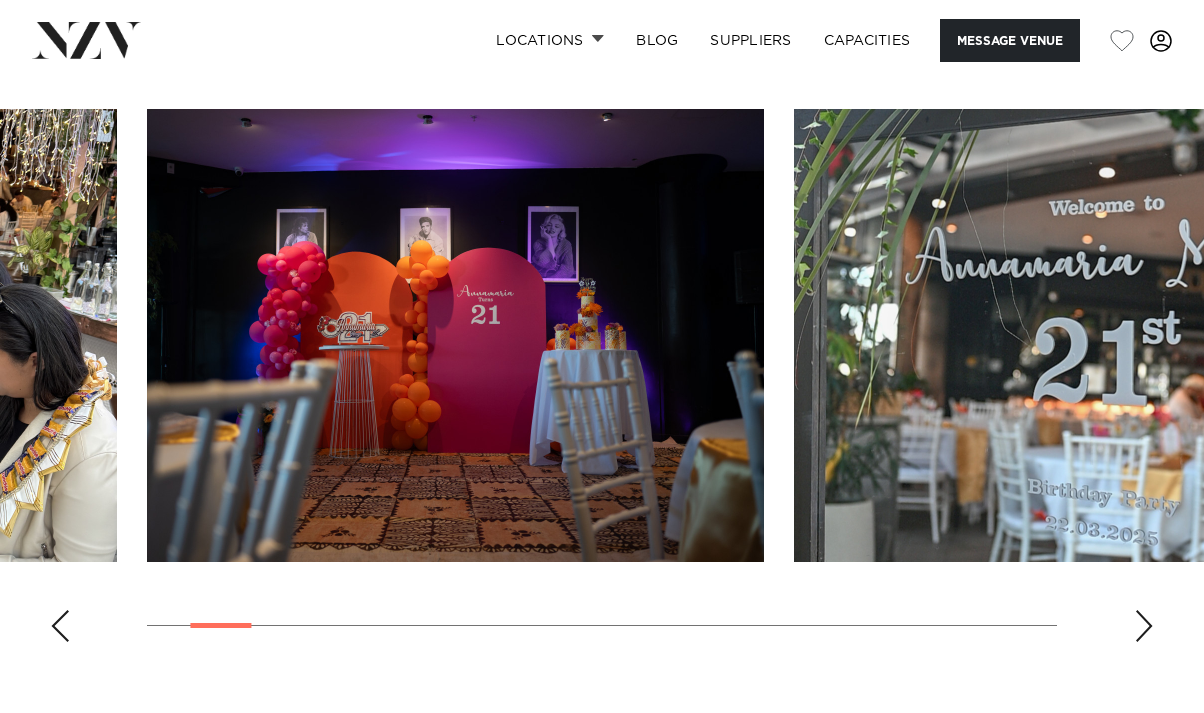 click at bounding box center (1144, 626) 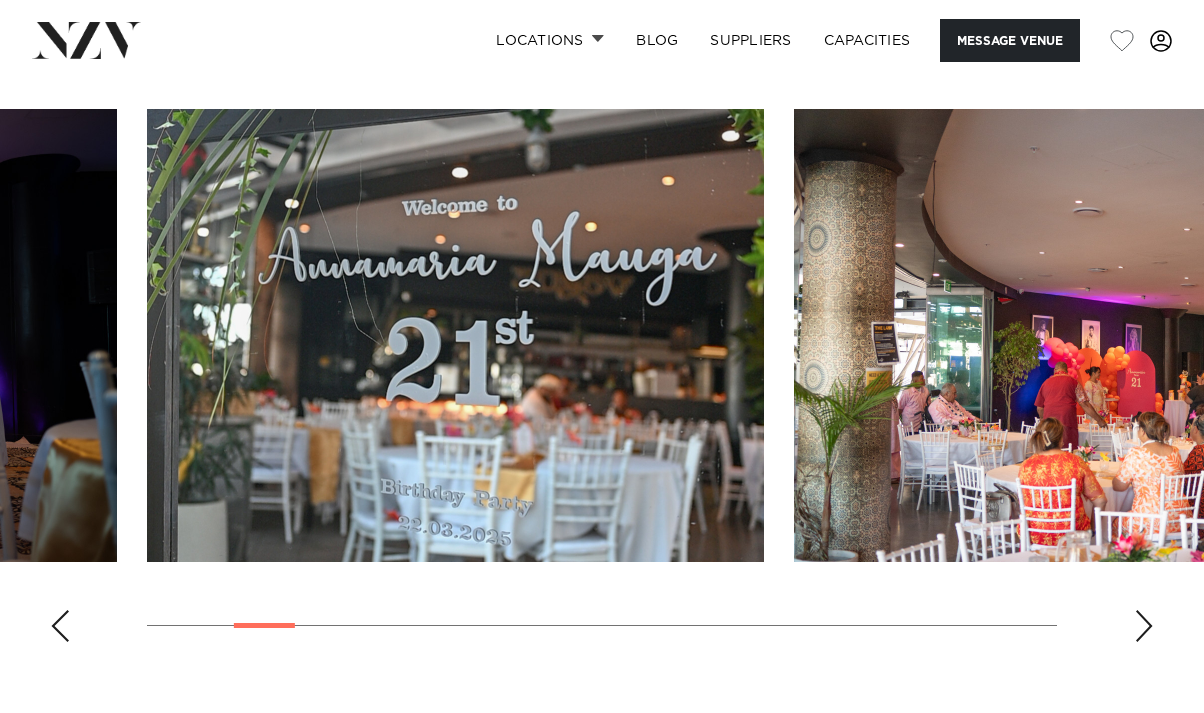 click at bounding box center (1144, 626) 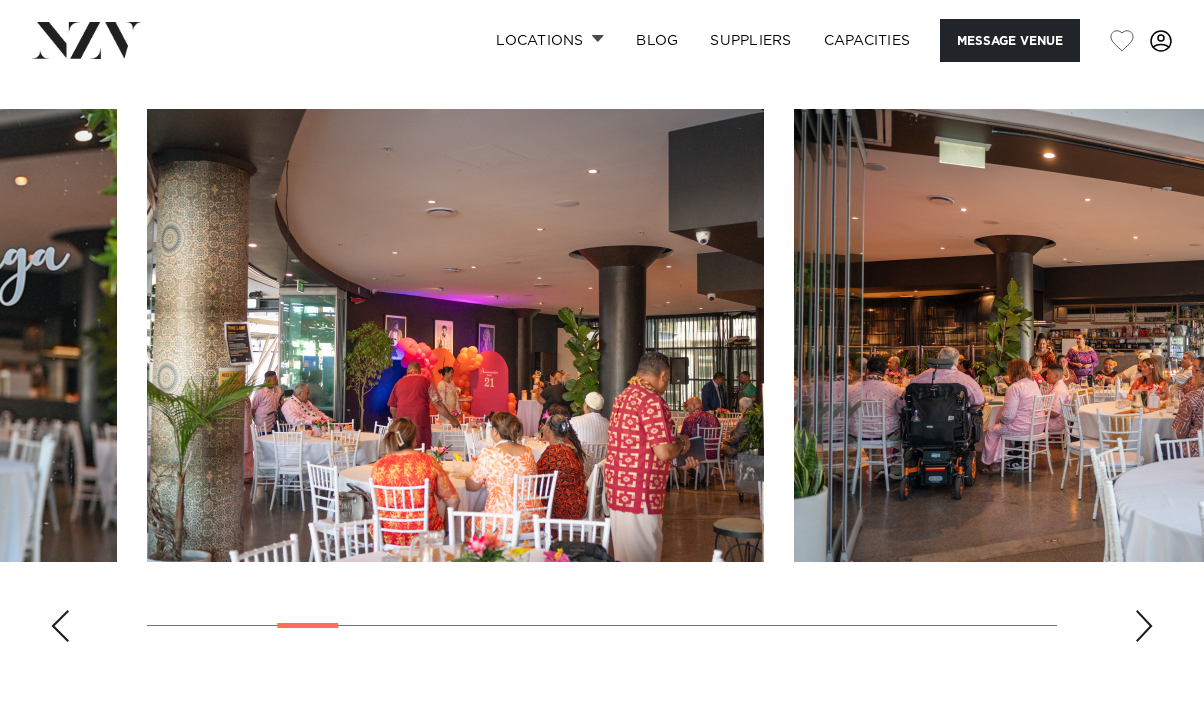 click at bounding box center [1144, 626] 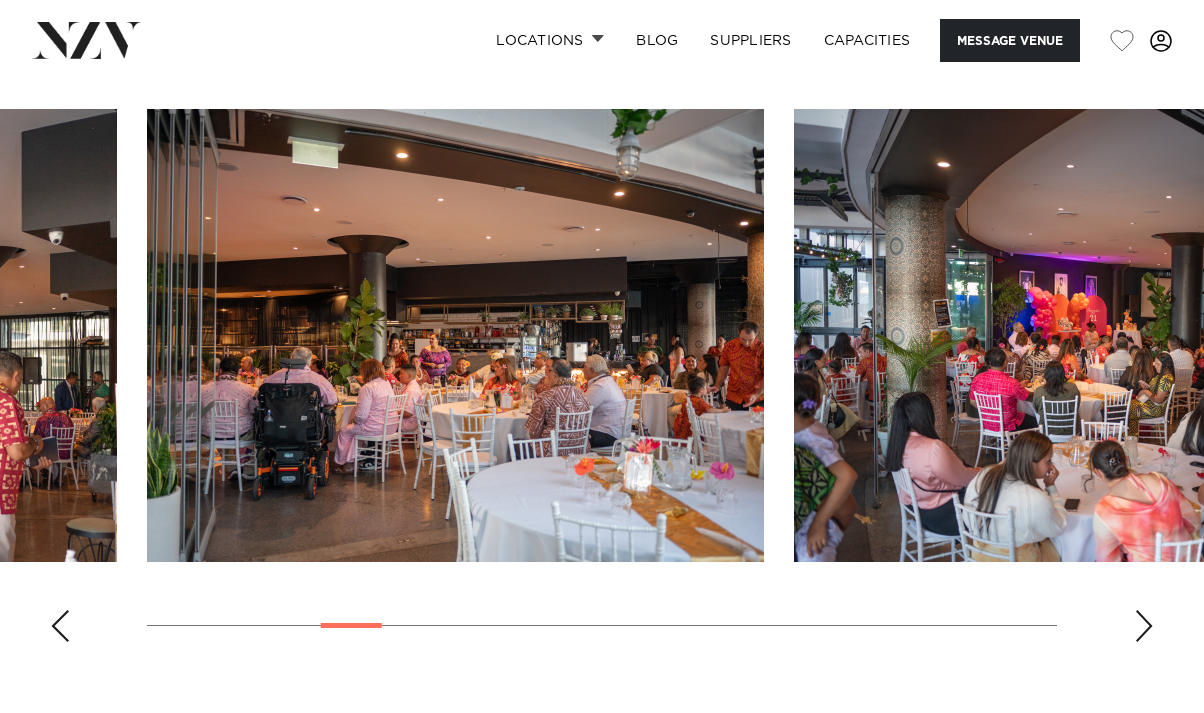 click at bounding box center (1144, 626) 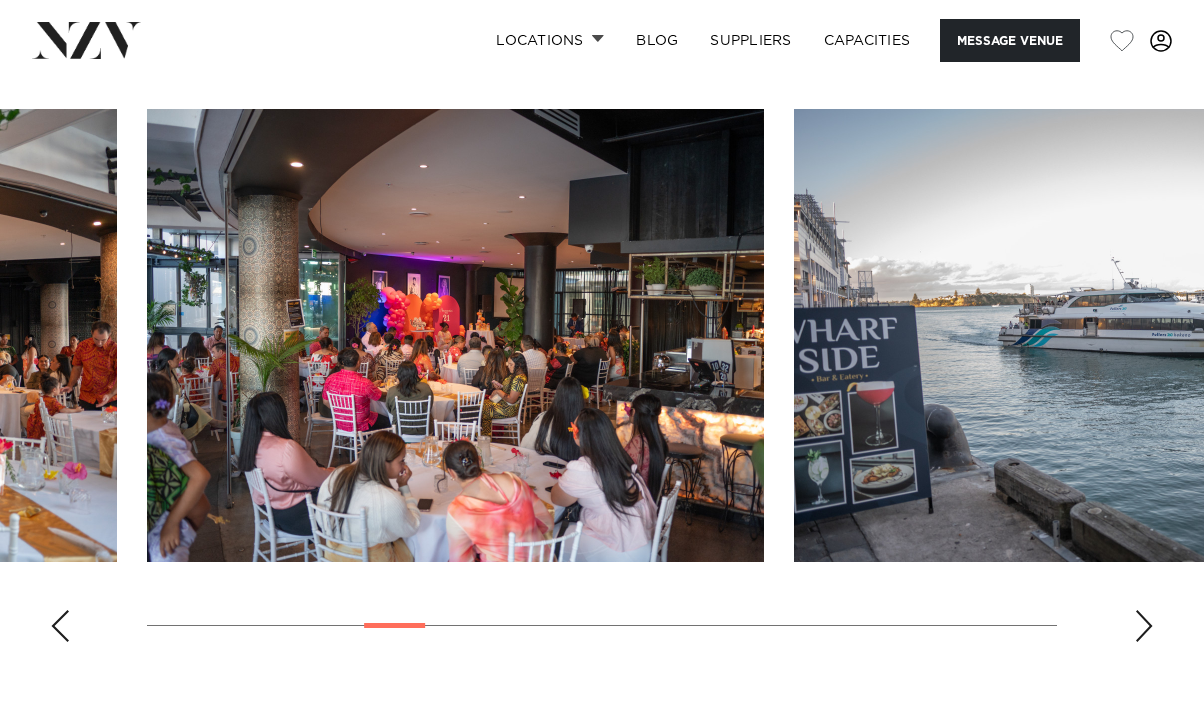 click at bounding box center (1144, 626) 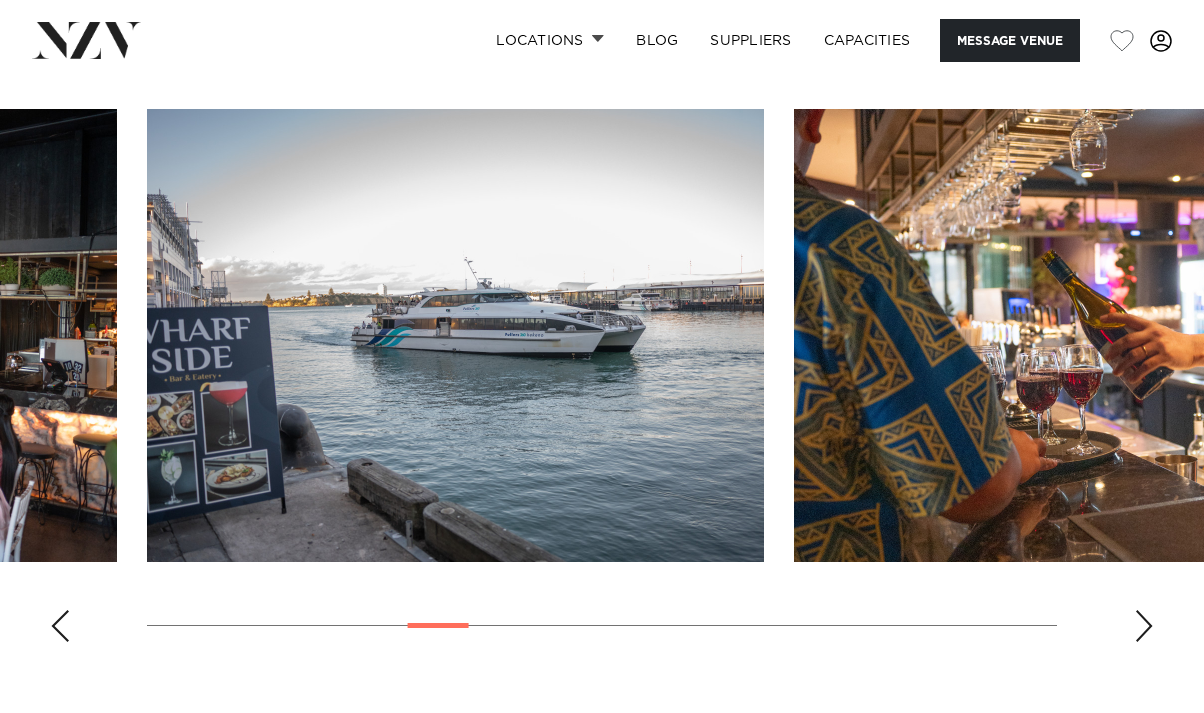 click at bounding box center [1144, 626] 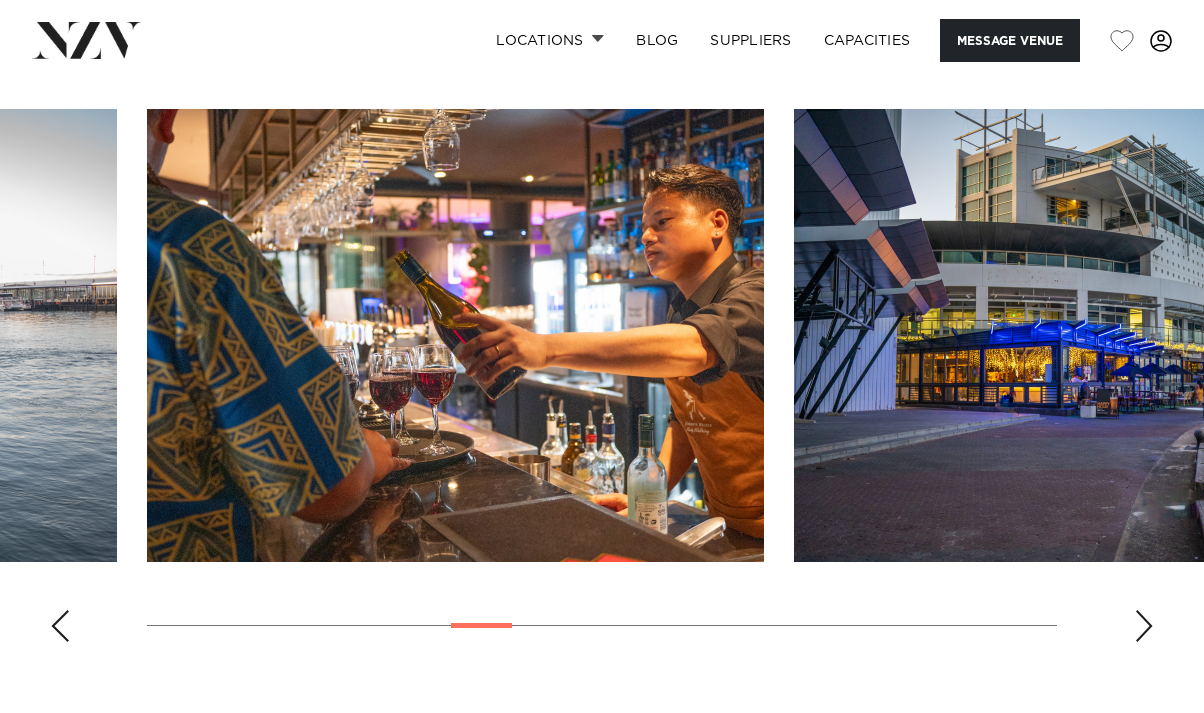click at bounding box center [1144, 626] 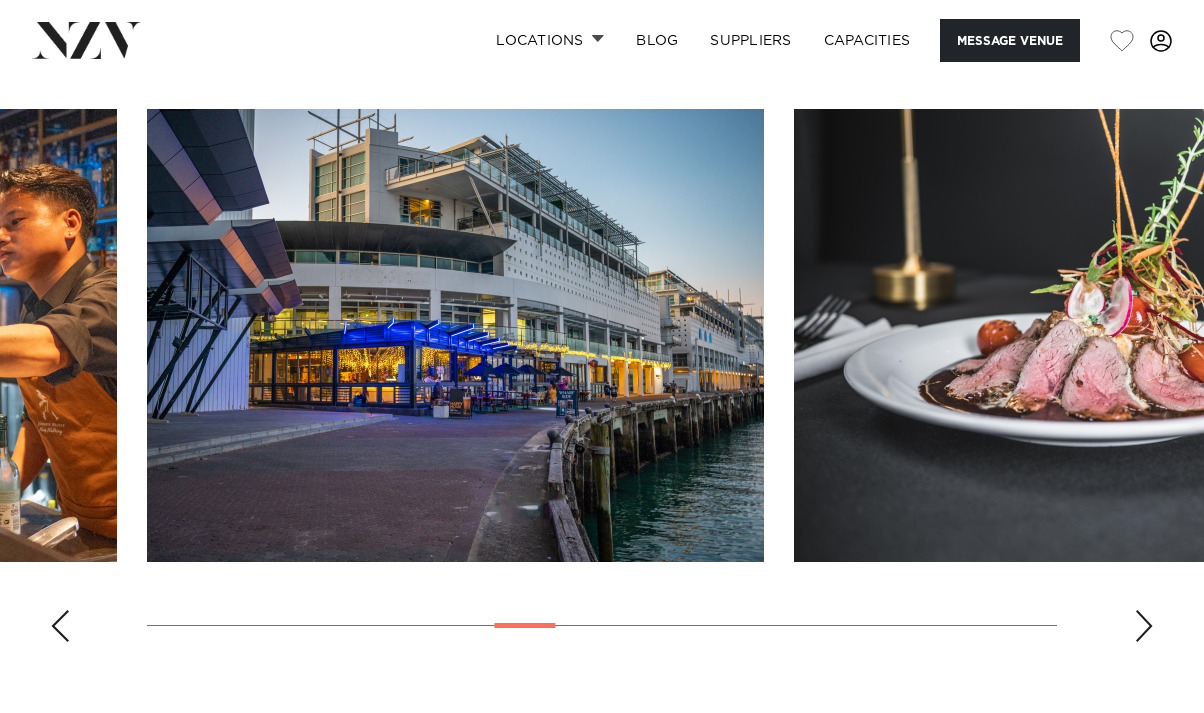 click at bounding box center (1144, 626) 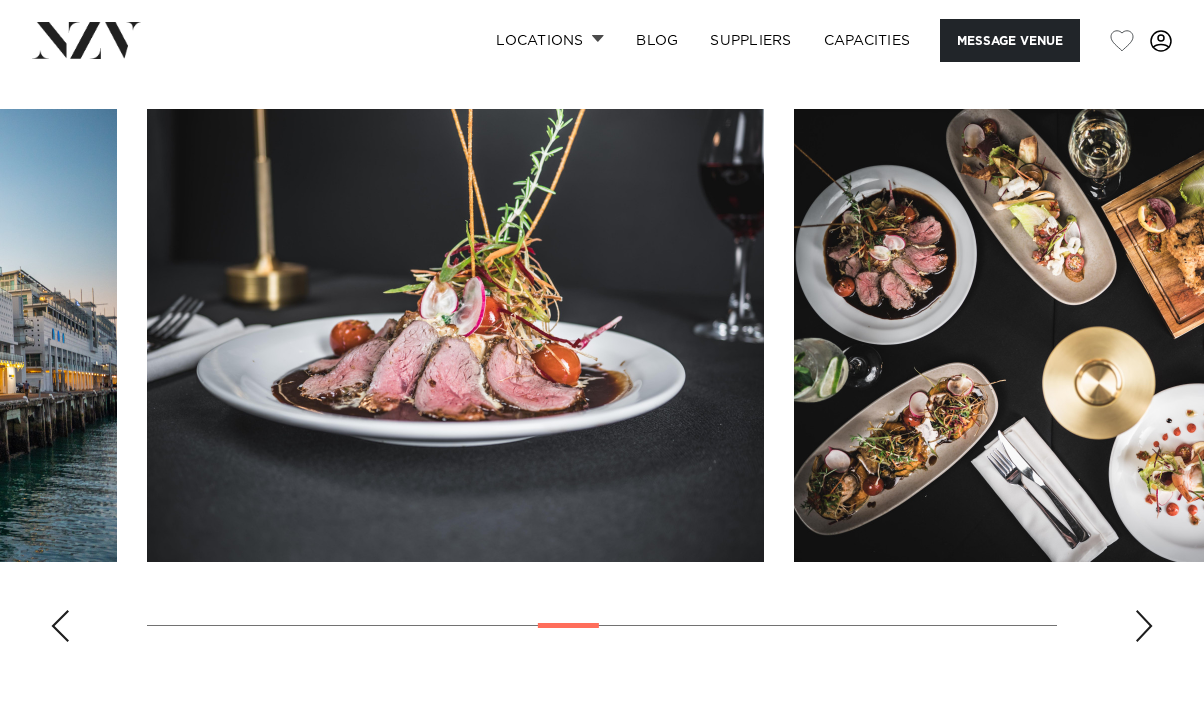 click at bounding box center [1144, 626] 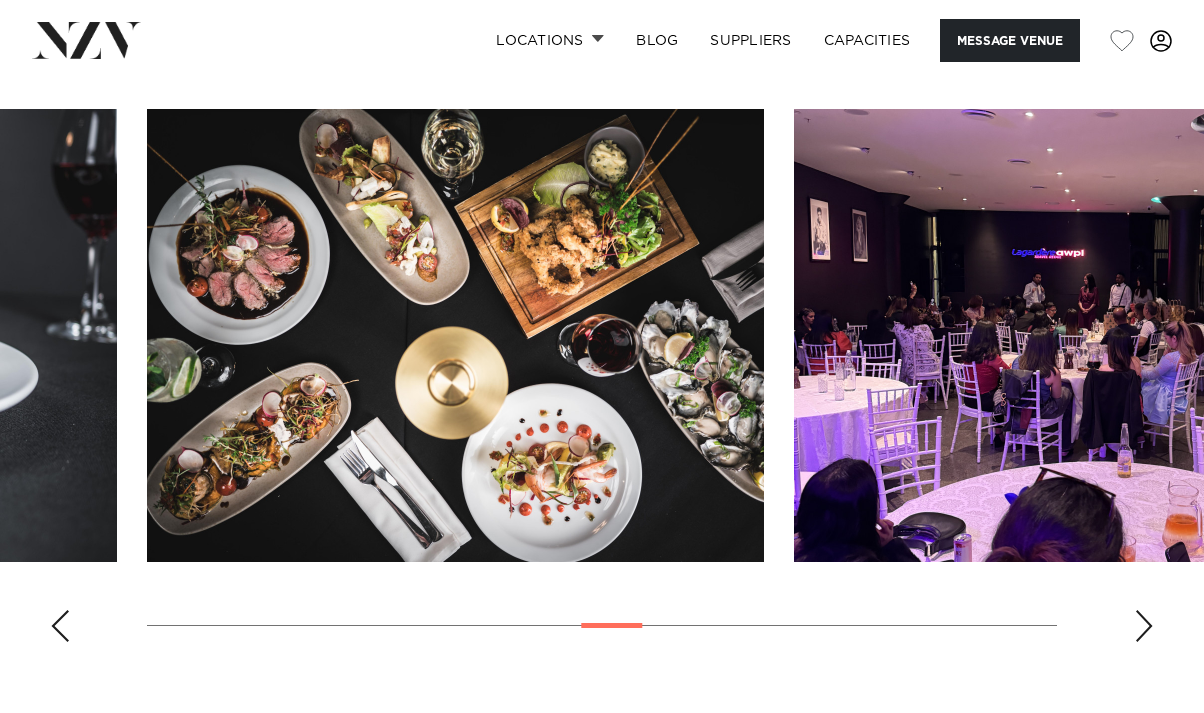 click at bounding box center (1144, 626) 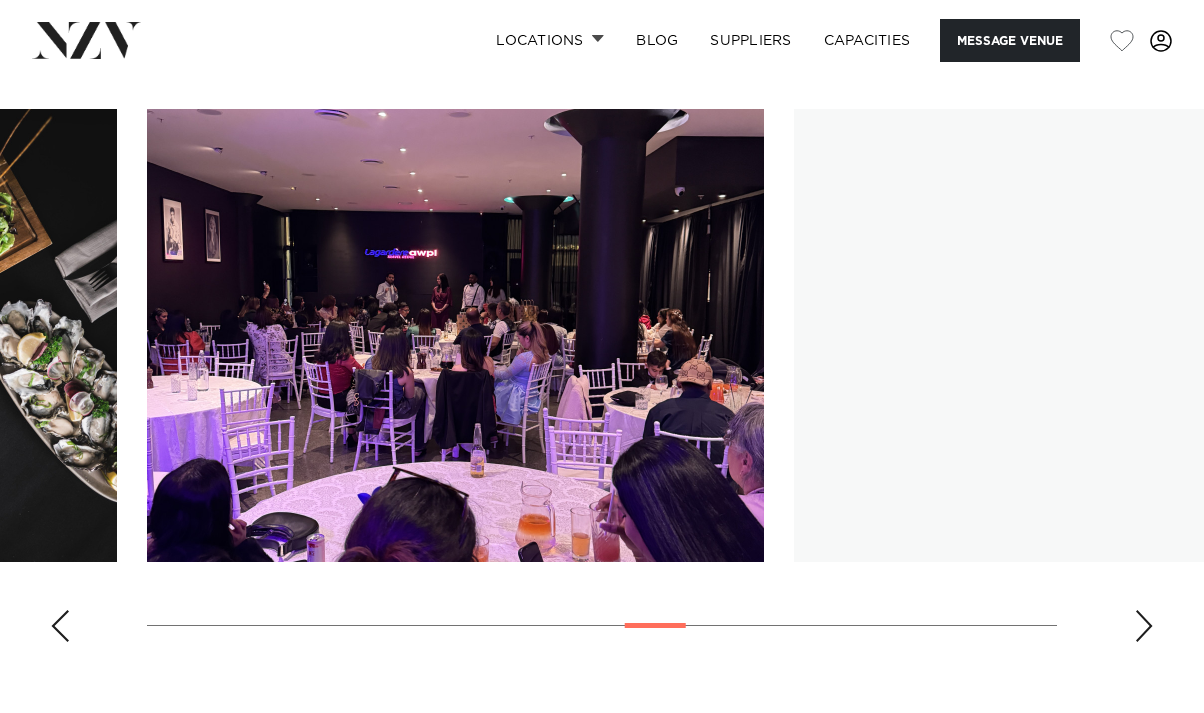 click at bounding box center (1144, 626) 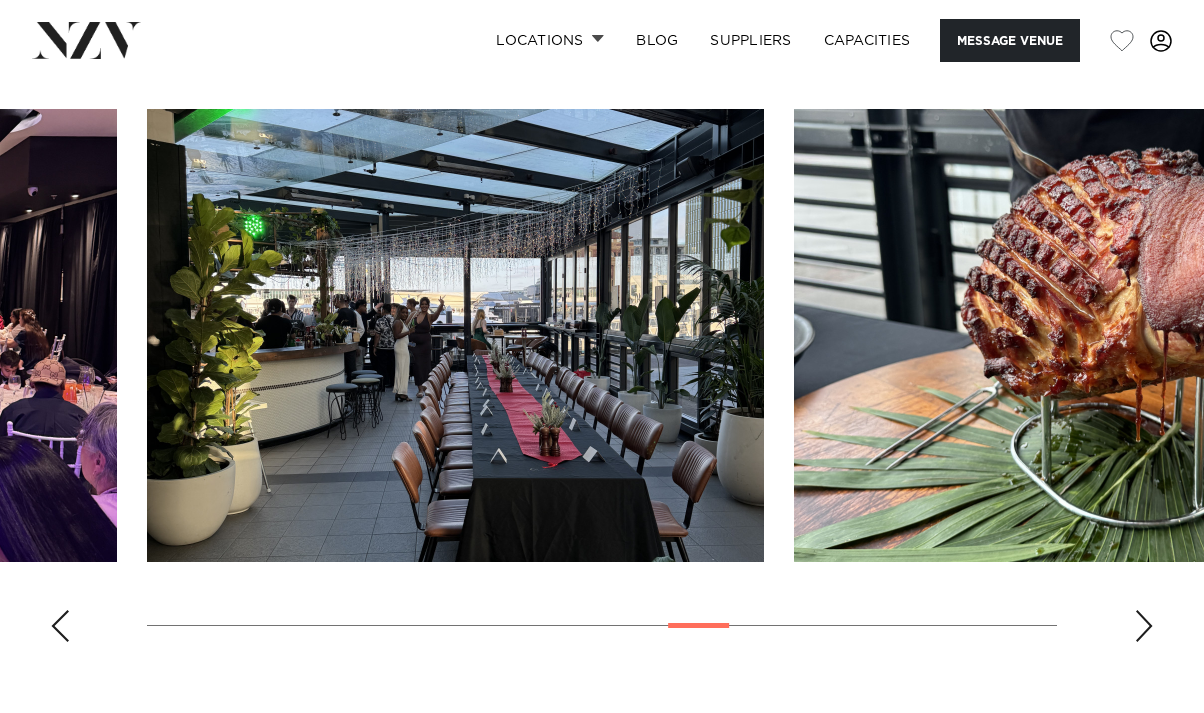 click at bounding box center [1144, 626] 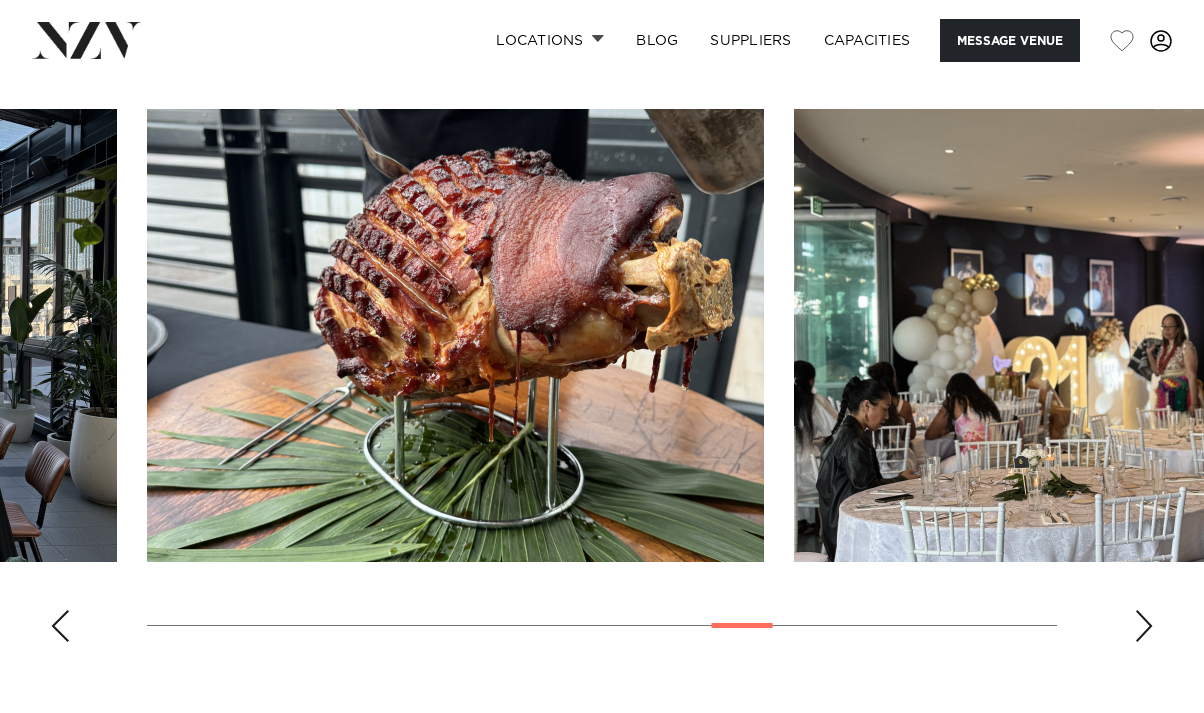 click at bounding box center (1144, 626) 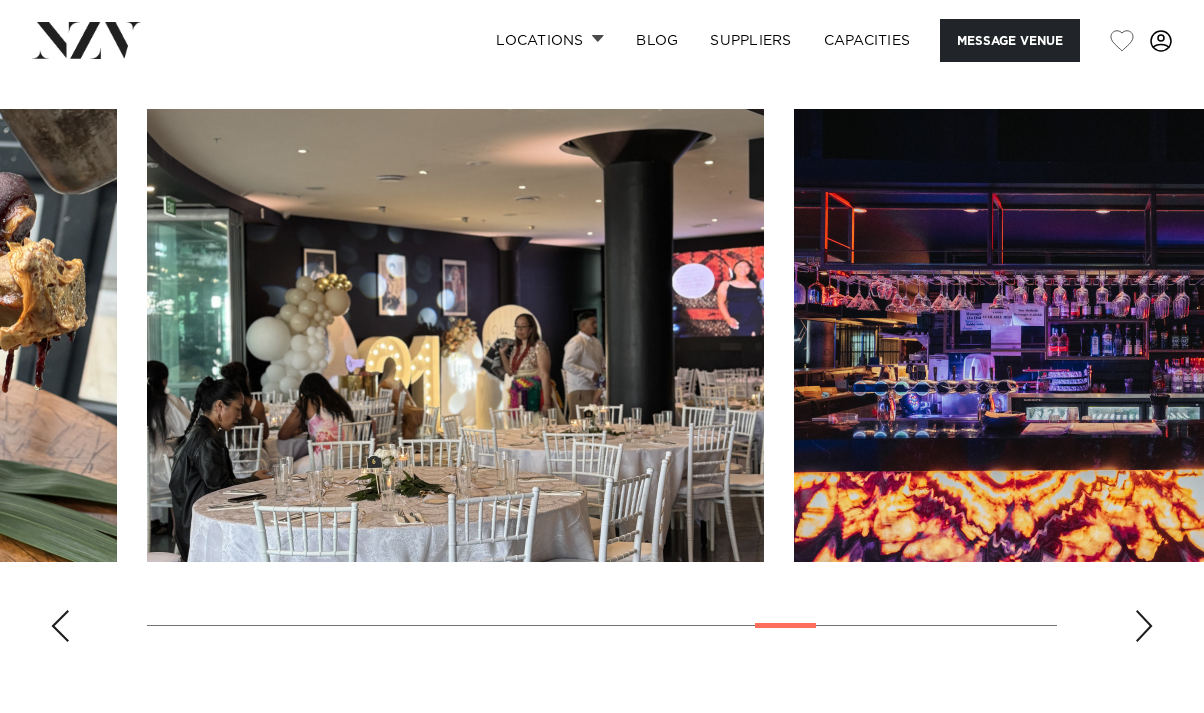click at bounding box center (1144, 626) 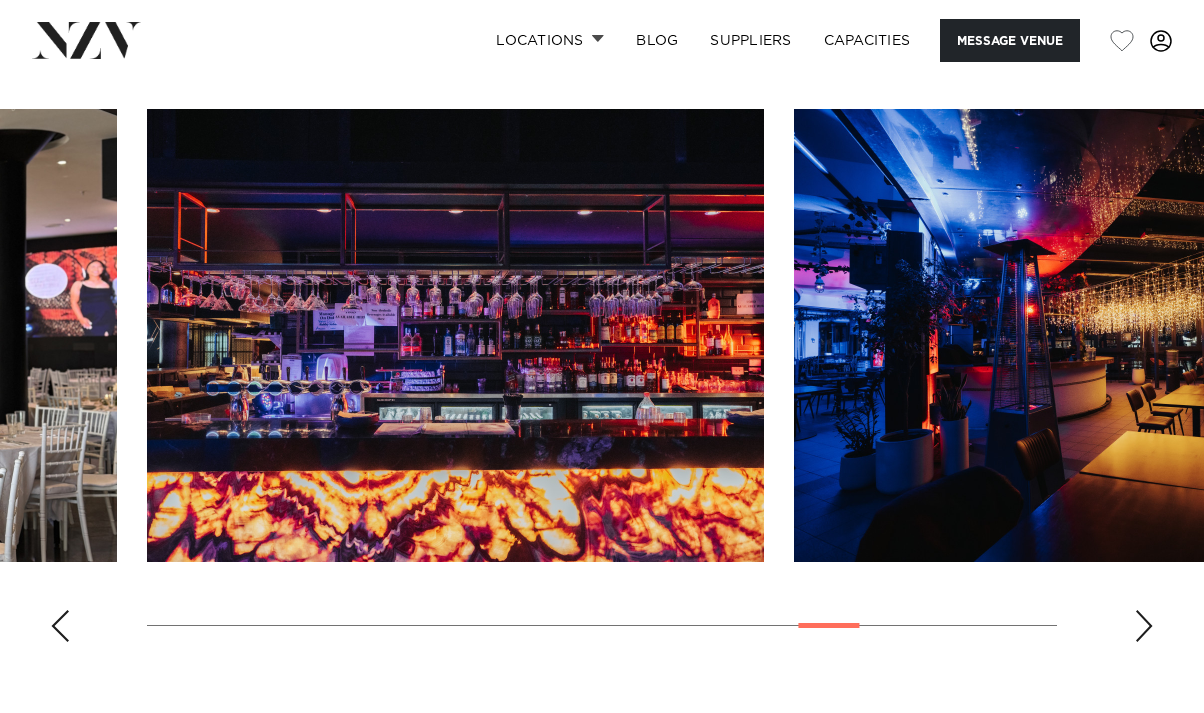 click at bounding box center [1144, 626] 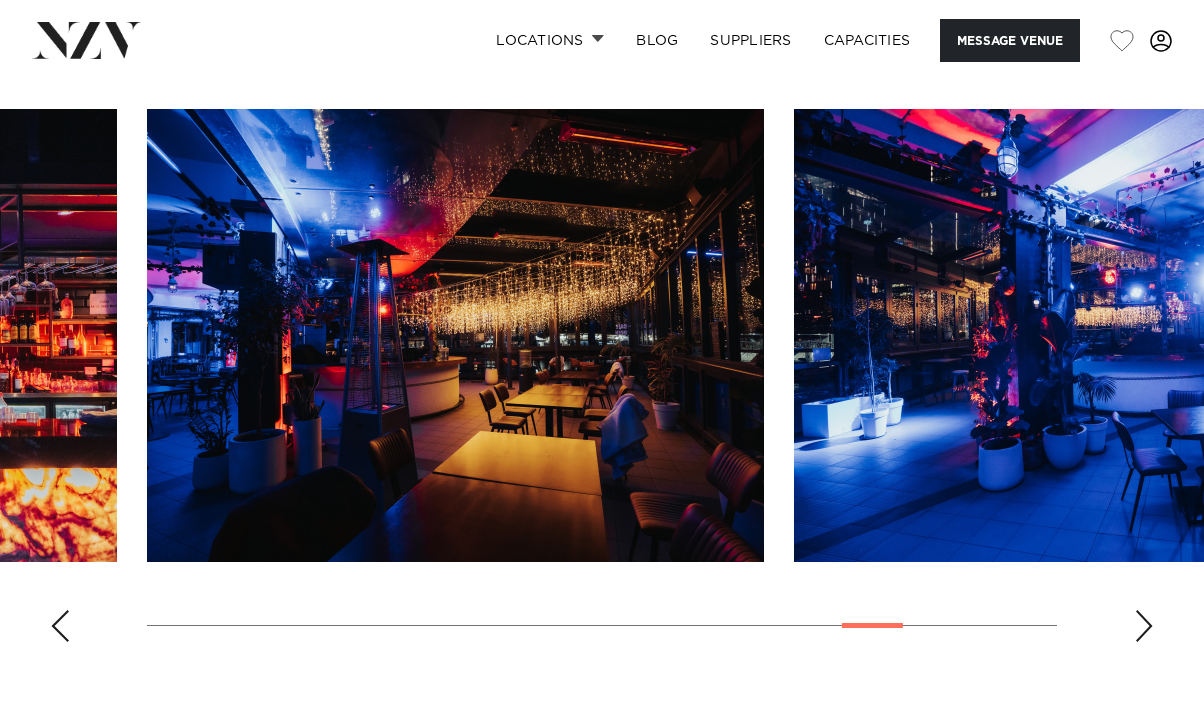 click at bounding box center (1144, 626) 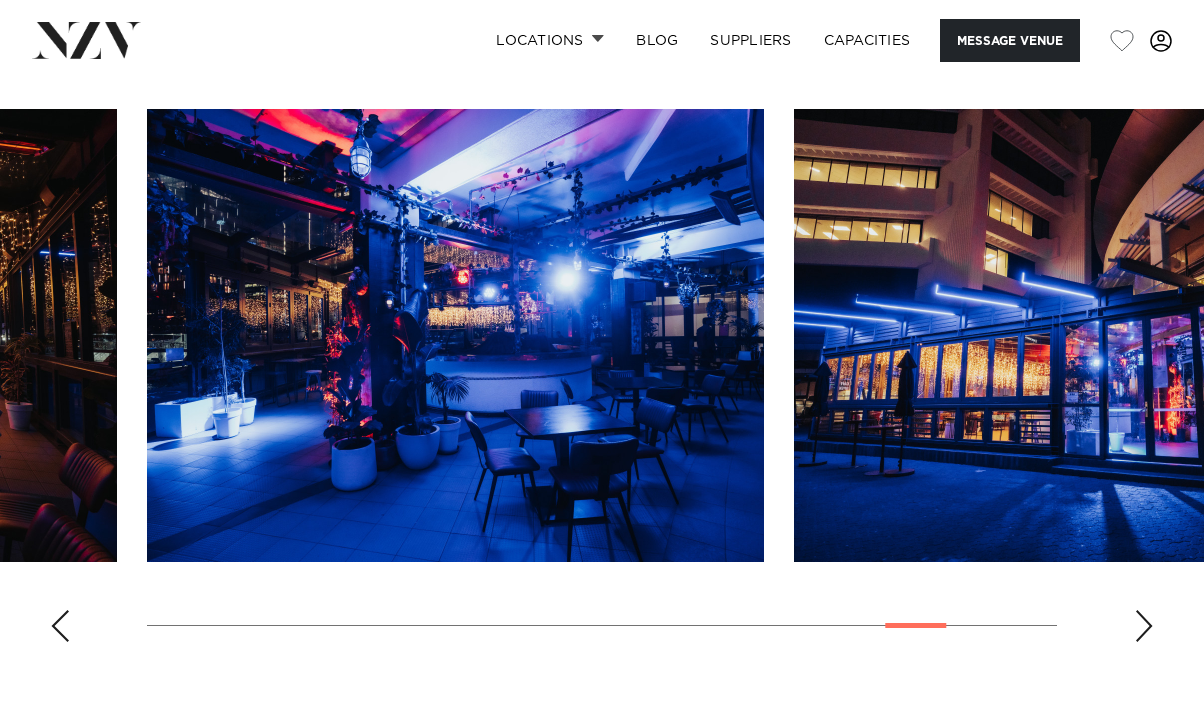 click at bounding box center (1144, 626) 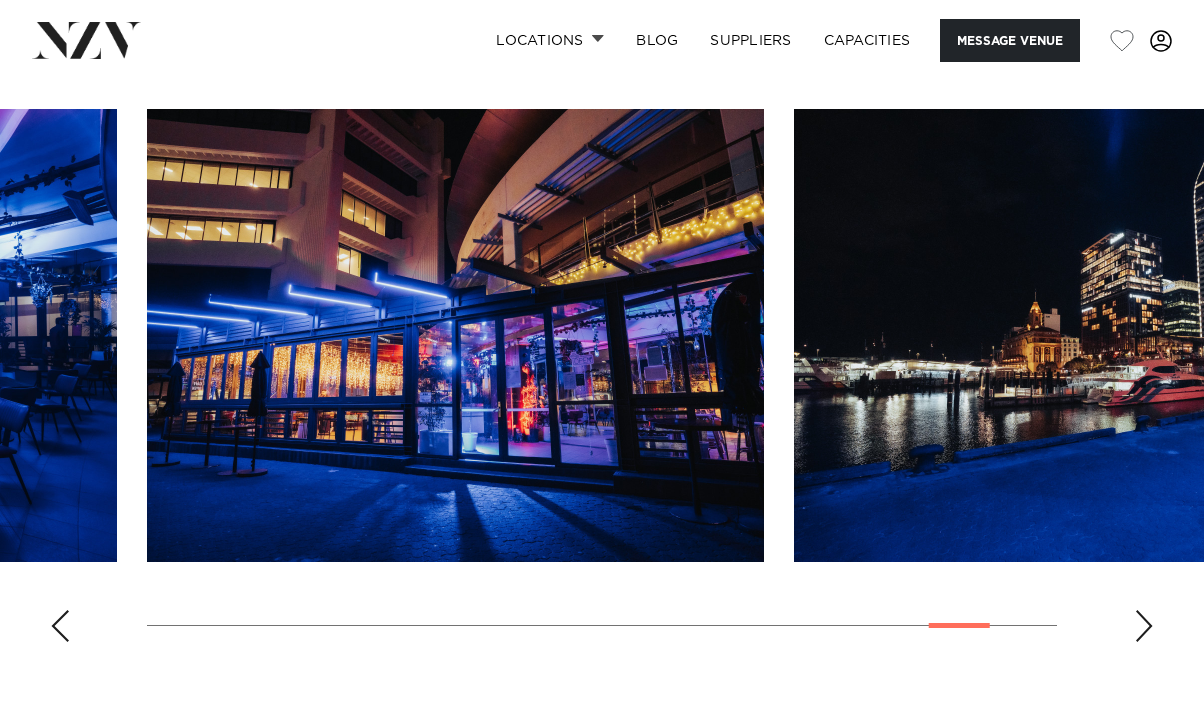 click at bounding box center [1144, 626] 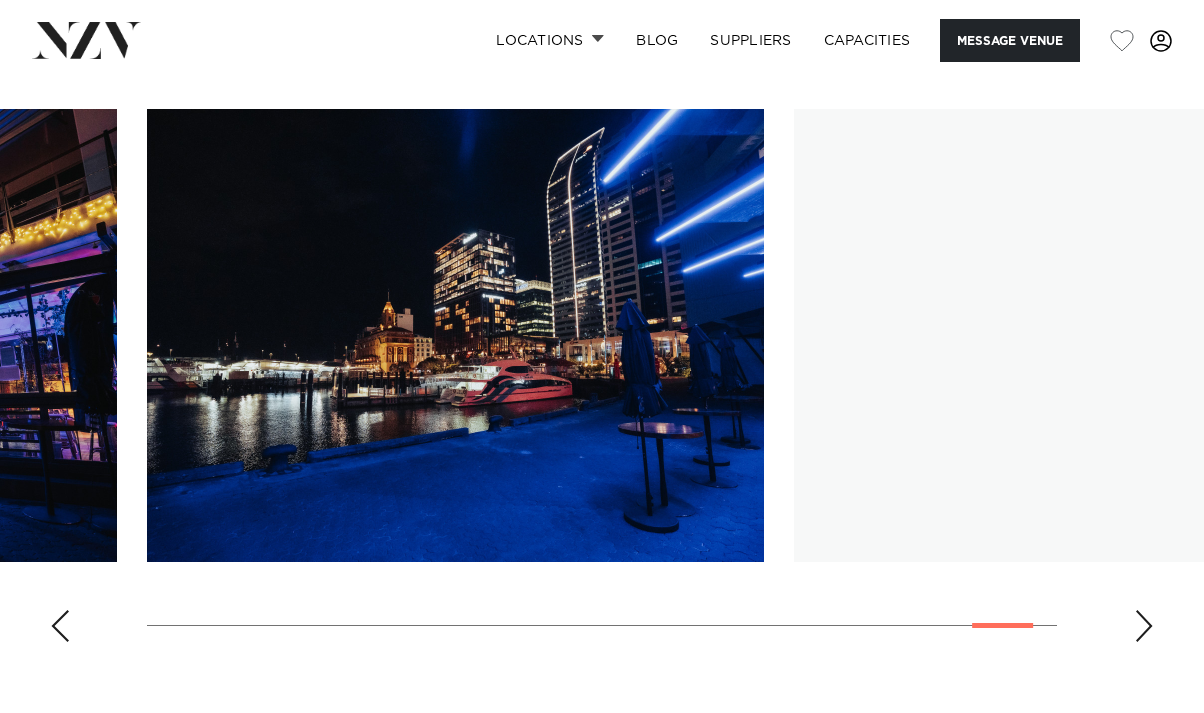 click at bounding box center [1144, 626] 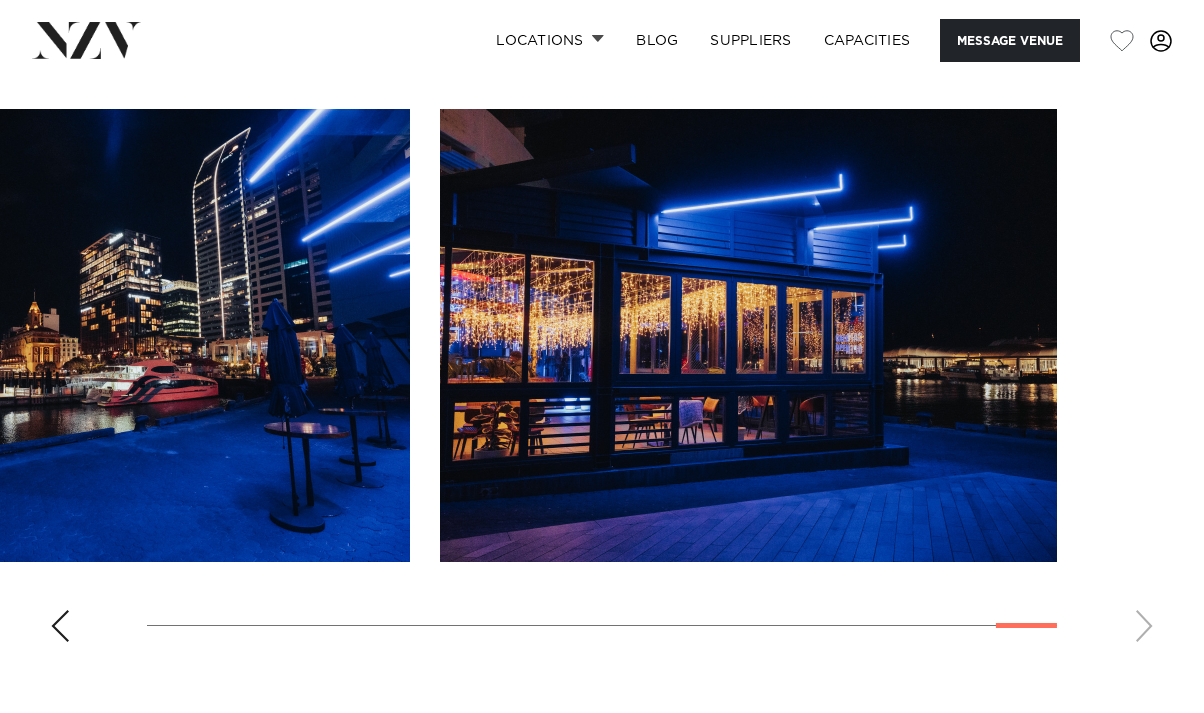 click at bounding box center [602, 383] 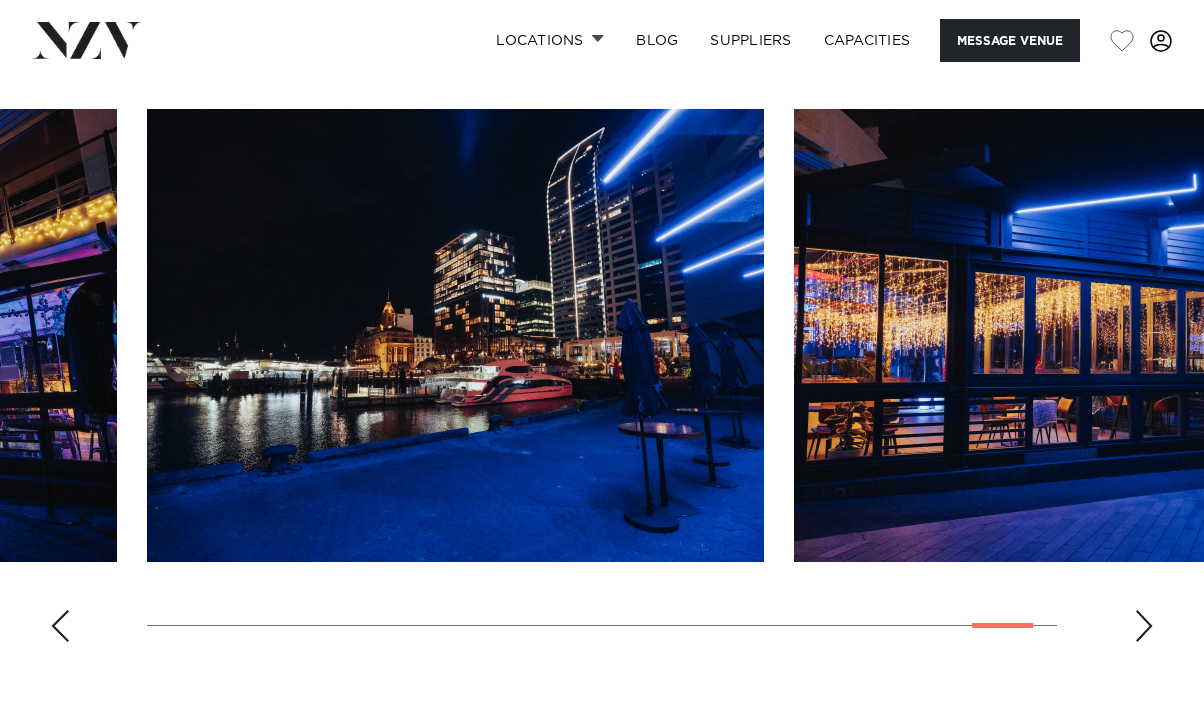 click at bounding box center [60, 626] 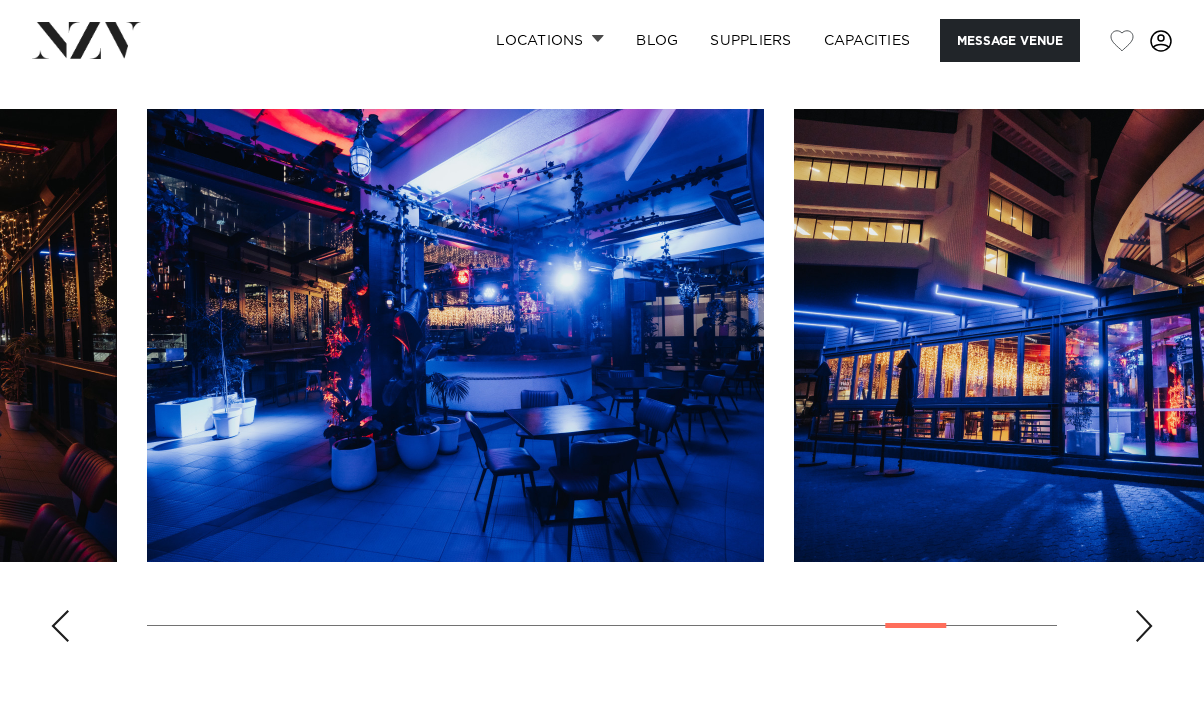 click at bounding box center (60, 626) 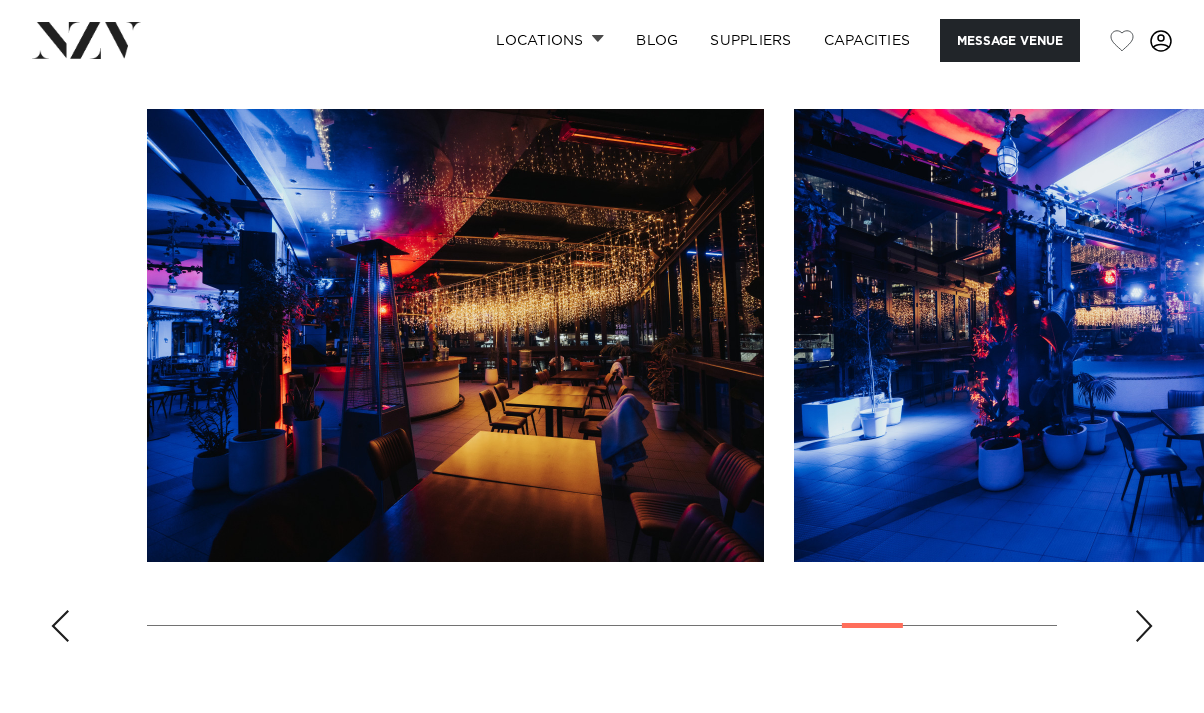 click at bounding box center (60, 626) 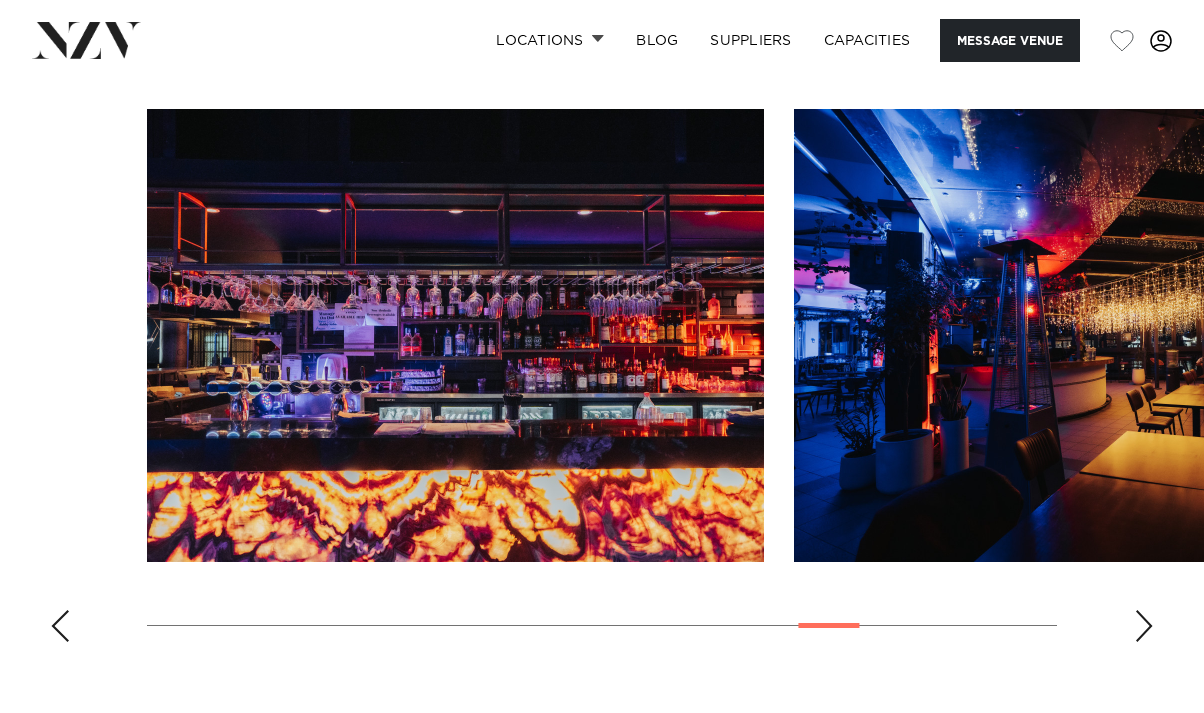 click at bounding box center (60, 626) 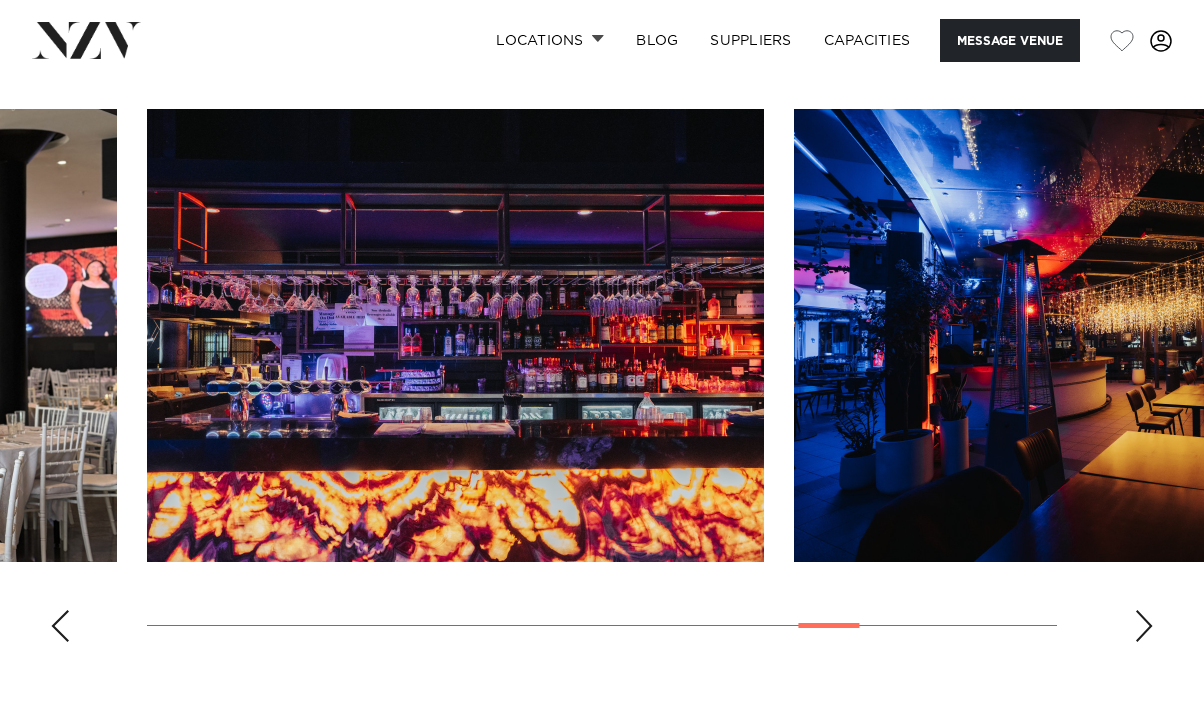 click at bounding box center (60, 626) 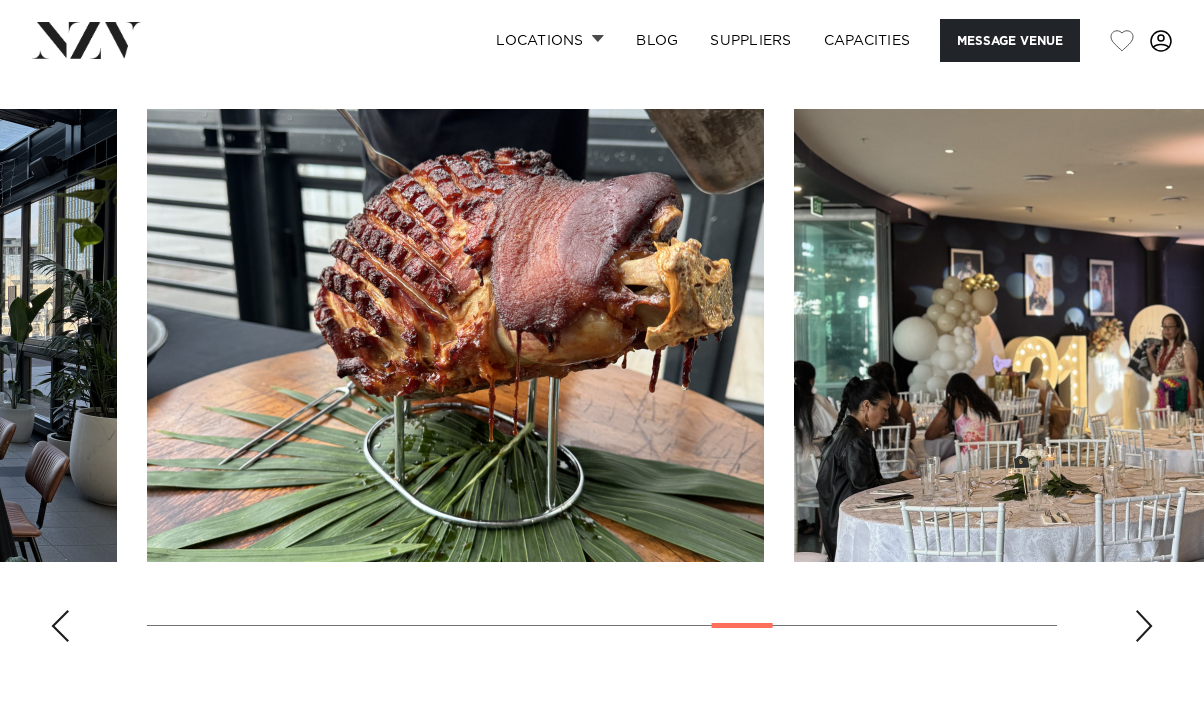 click at bounding box center [60, 626] 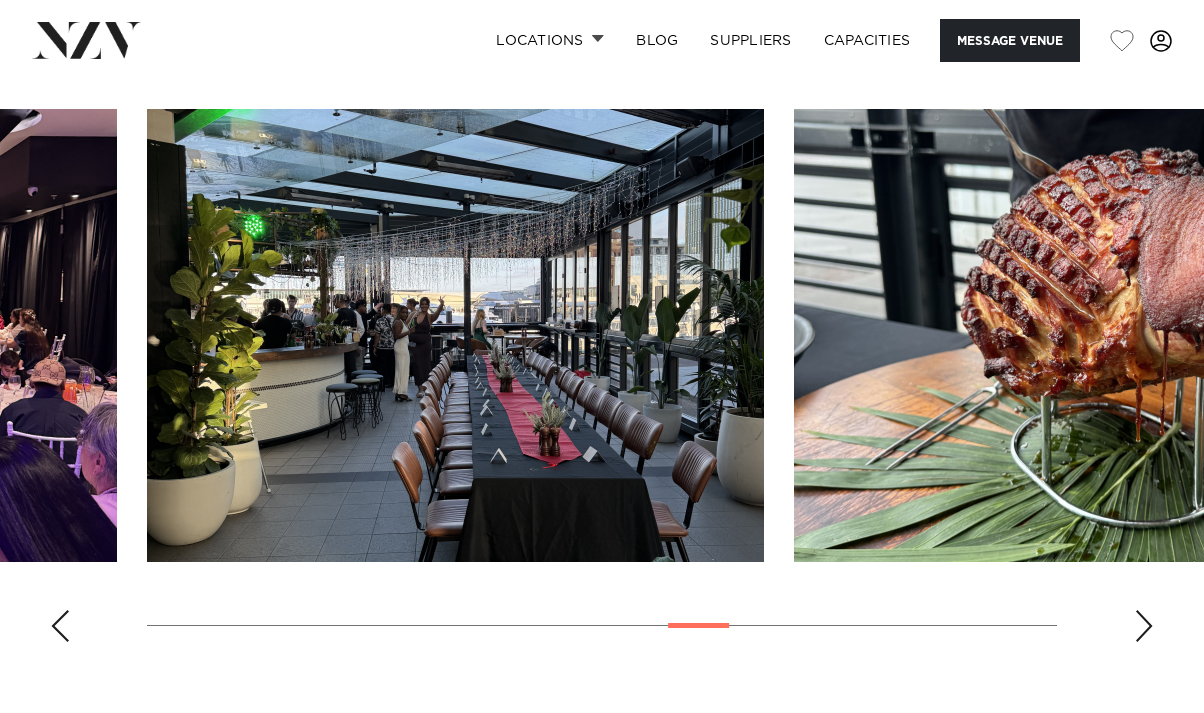 click at bounding box center (60, 626) 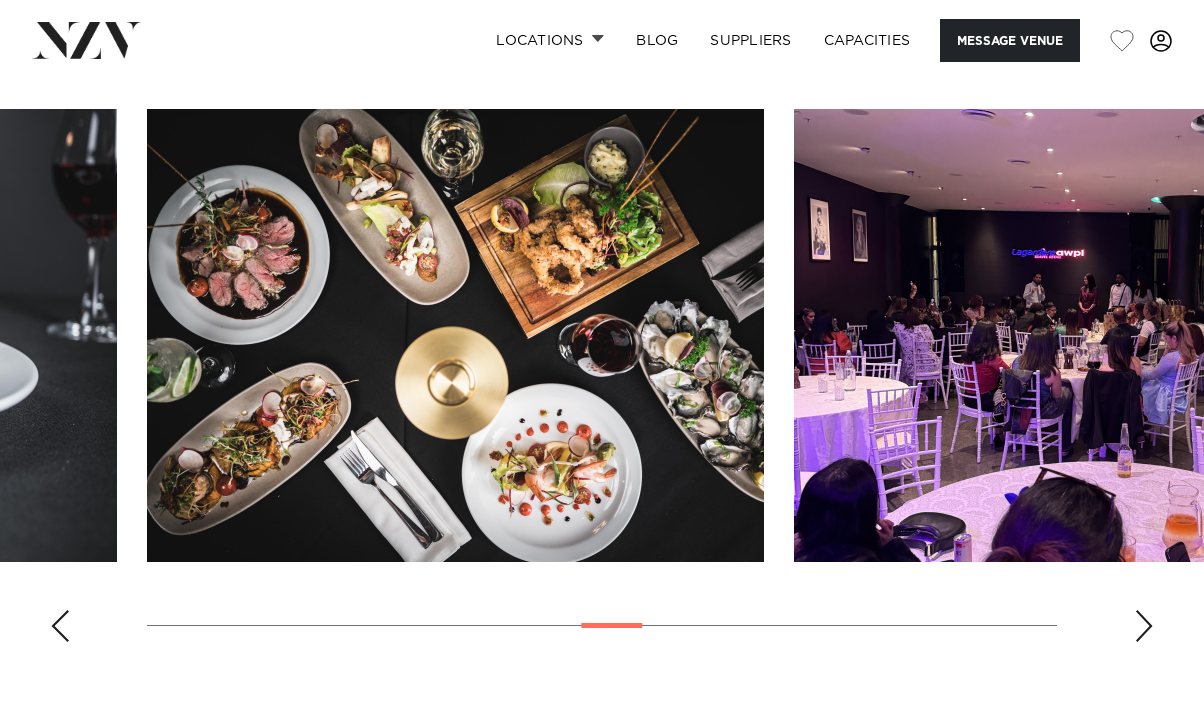 click at bounding box center (60, 626) 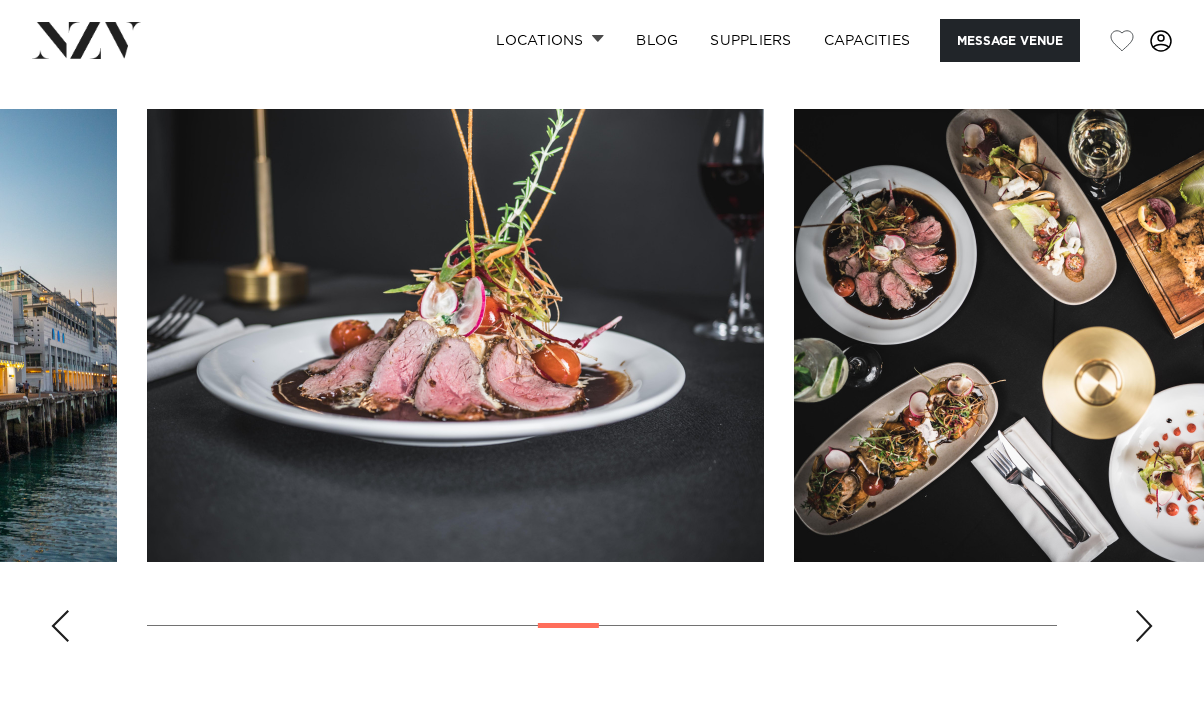 click at bounding box center [60, 626] 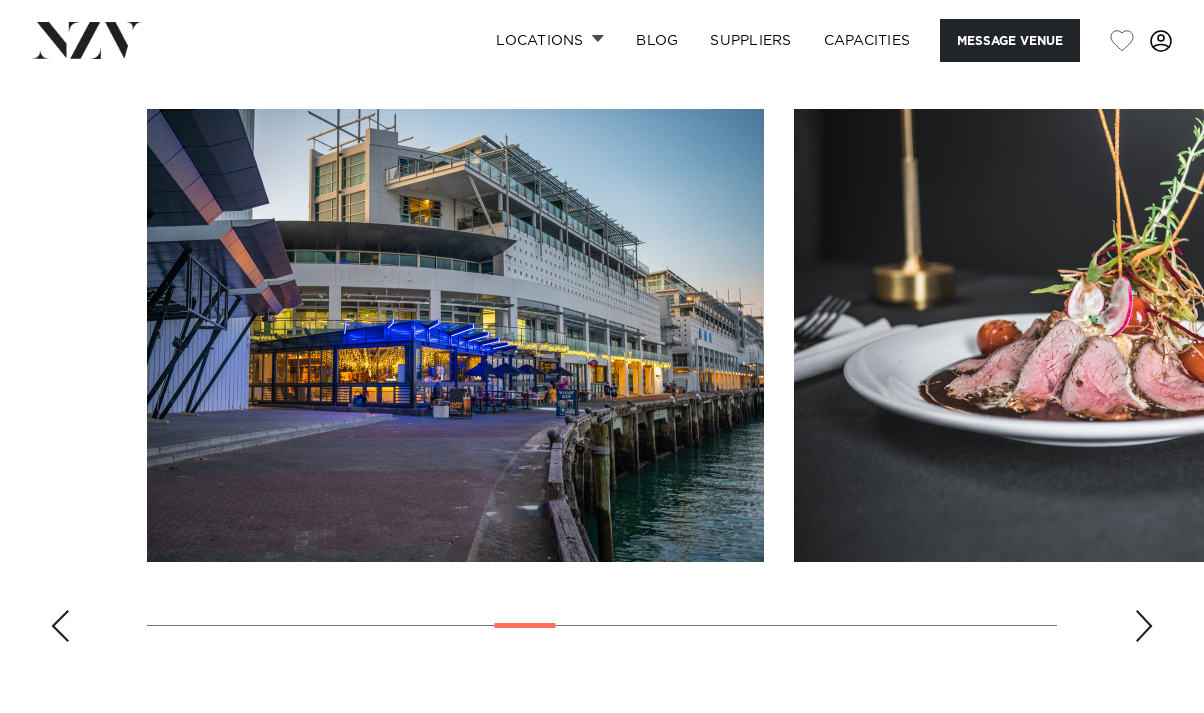 click at bounding box center [60, 626] 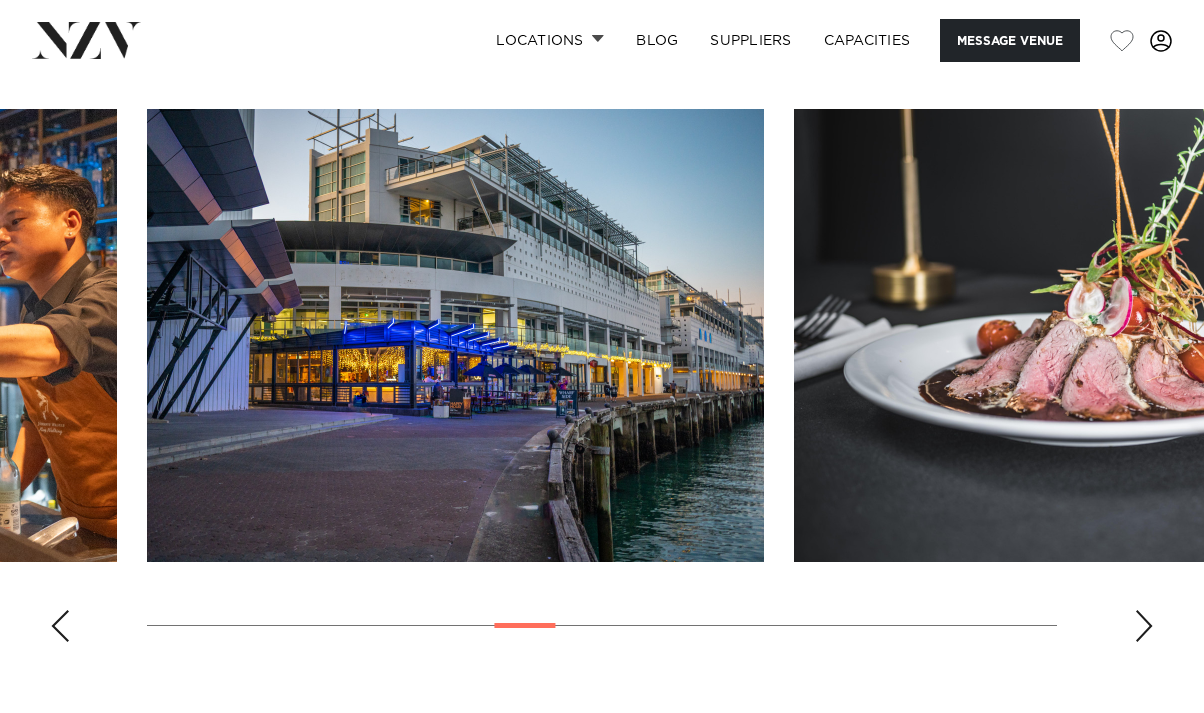 click at bounding box center (60, 626) 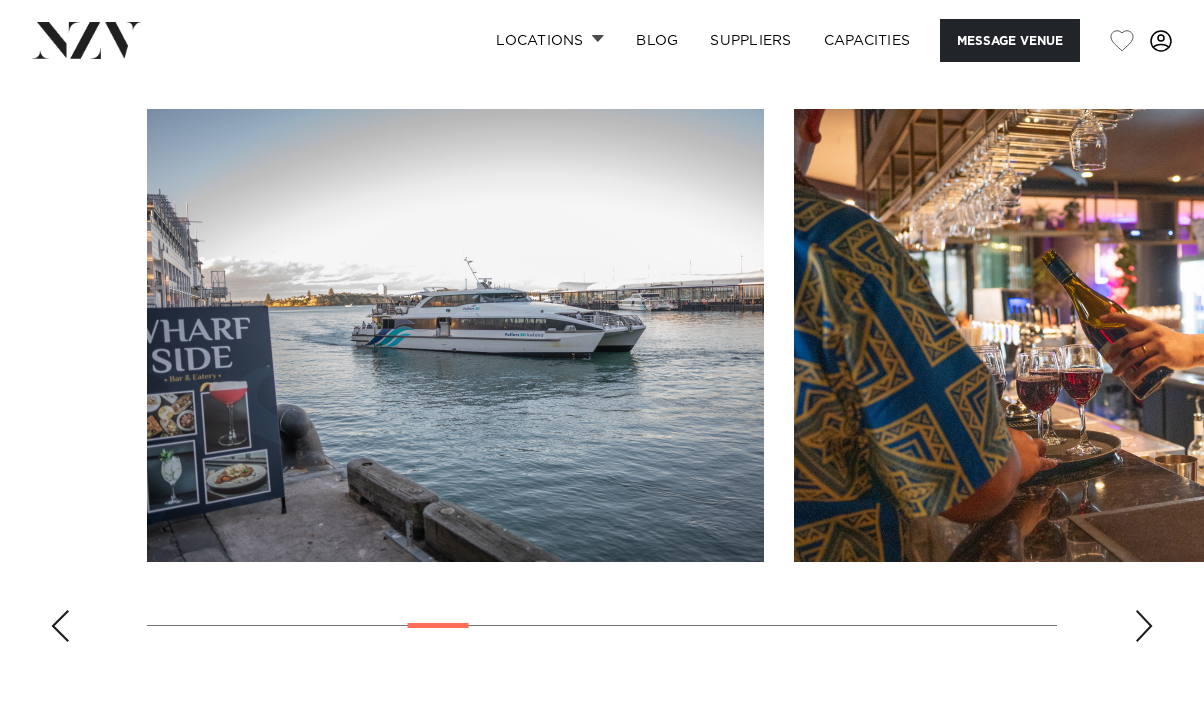 click at bounding box center (60, 626) 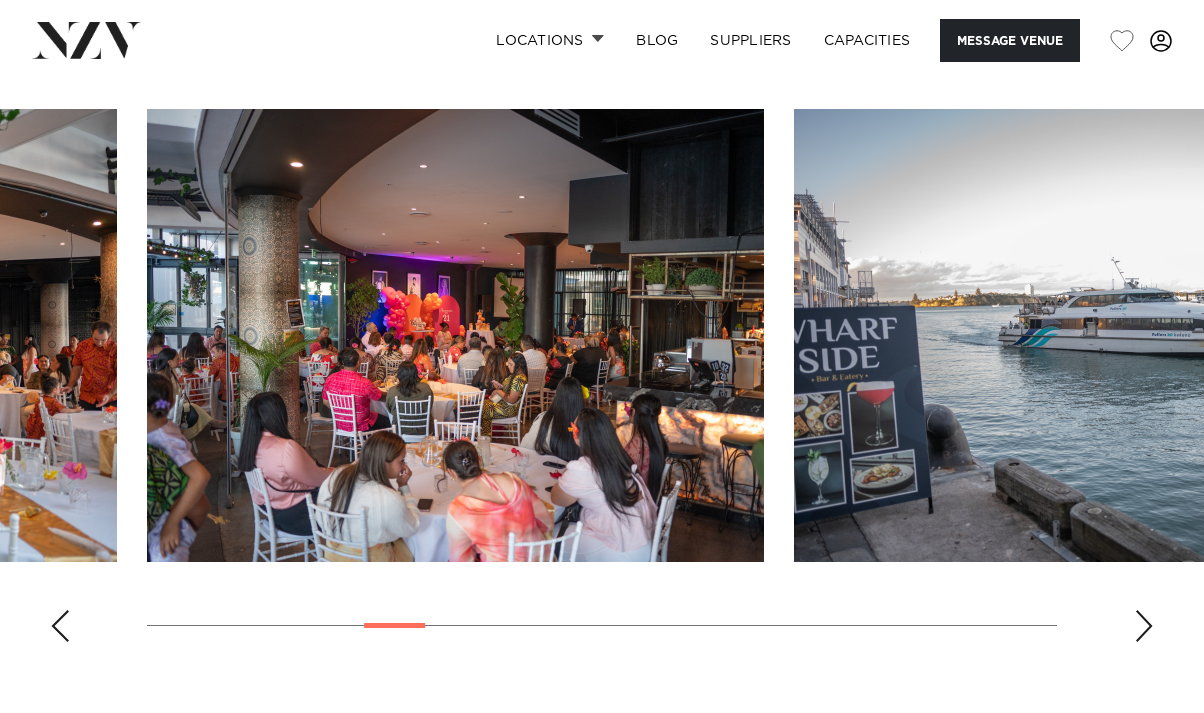 click at bounding box center (60, 626) 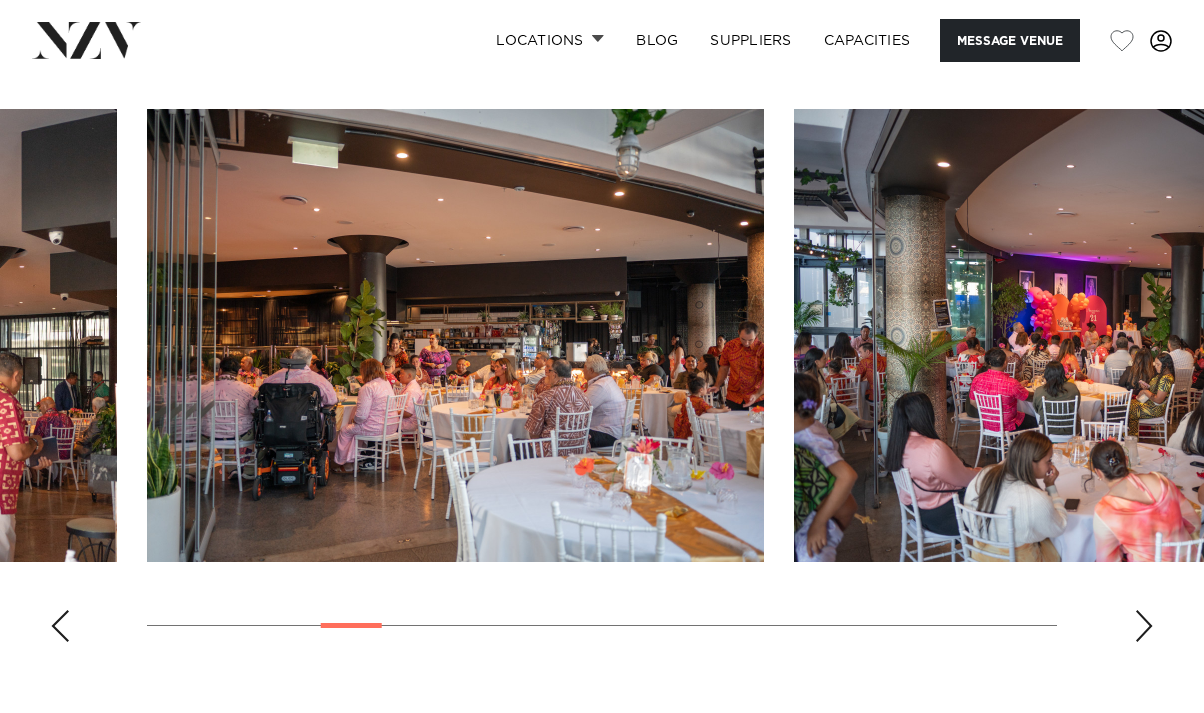 click at bounding box center (60, 626) 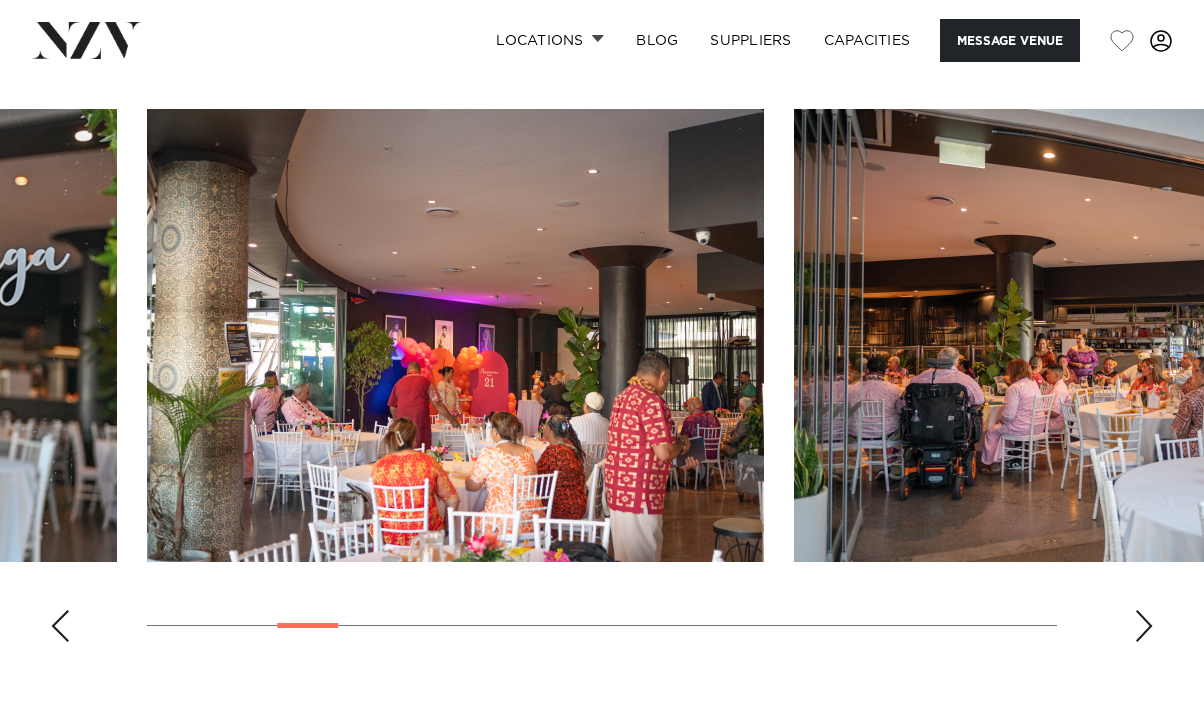 click at bounding box center [60, 626] 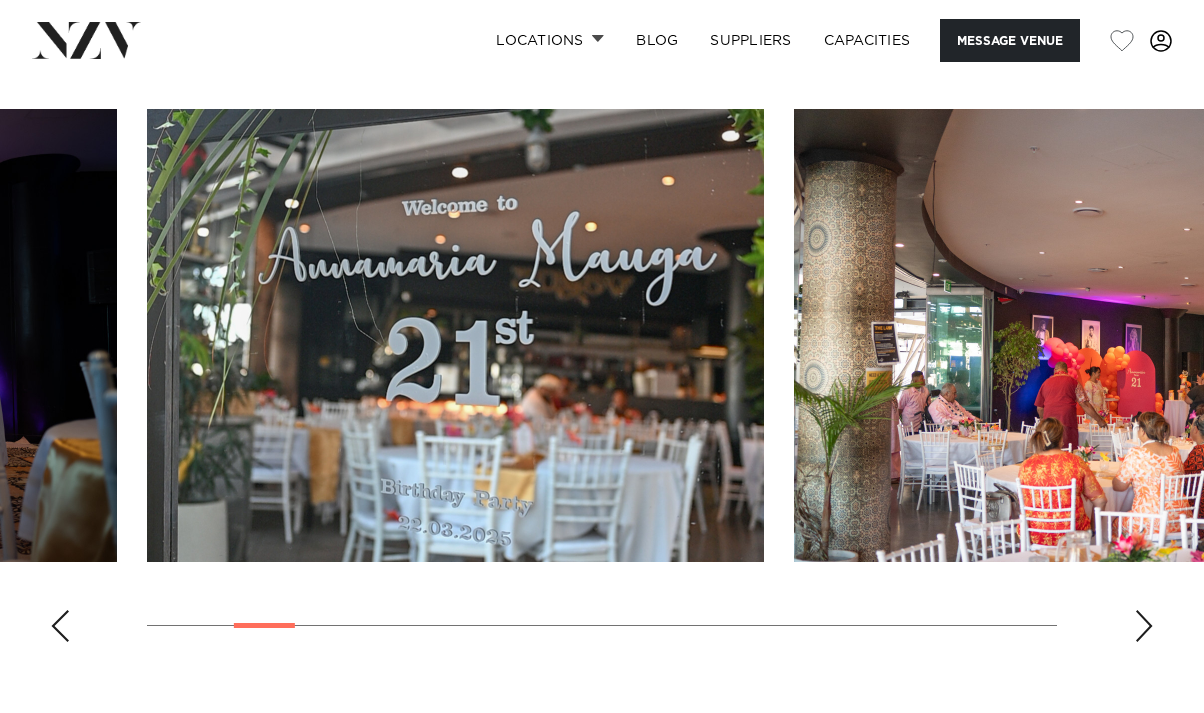 click at bounding box center [60, 626] 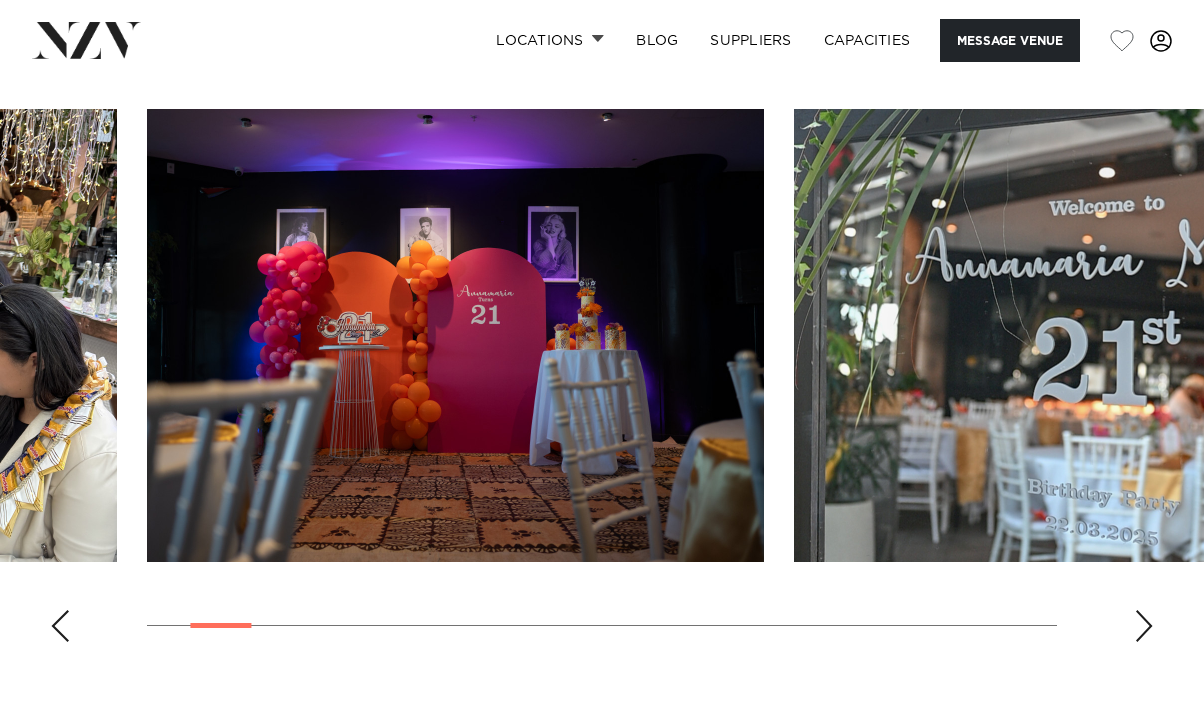 click at bounding box center (60, 626) 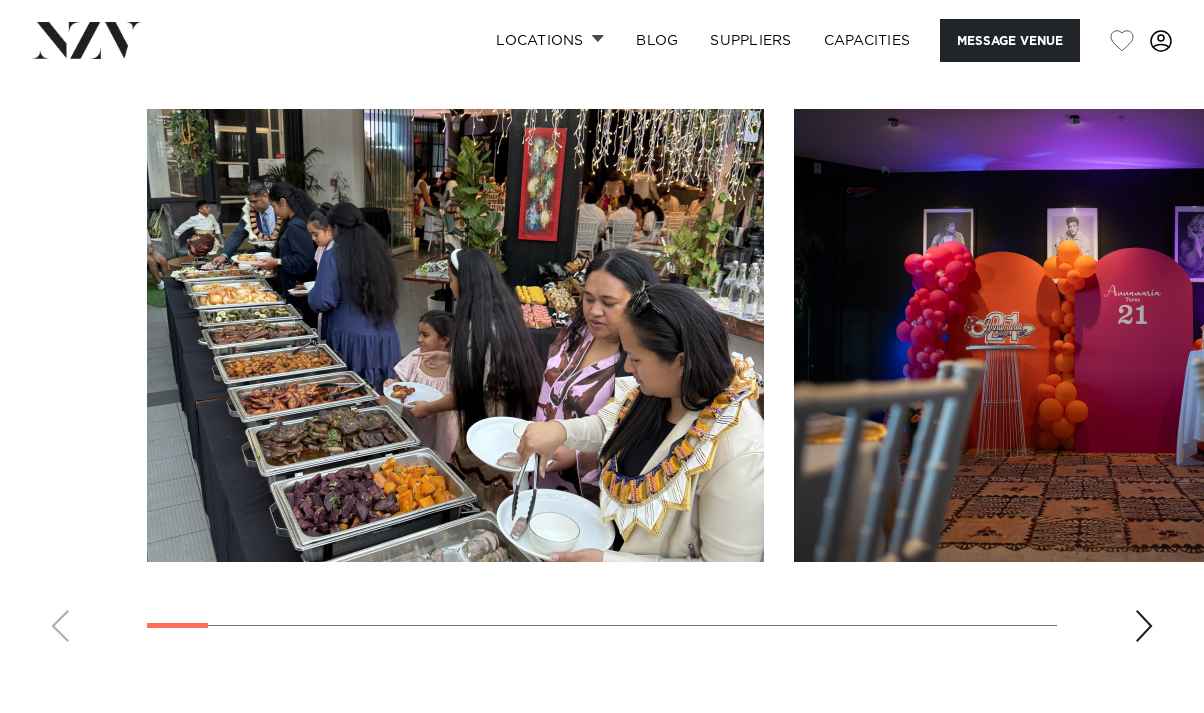 click at bounding box center [602, 383] 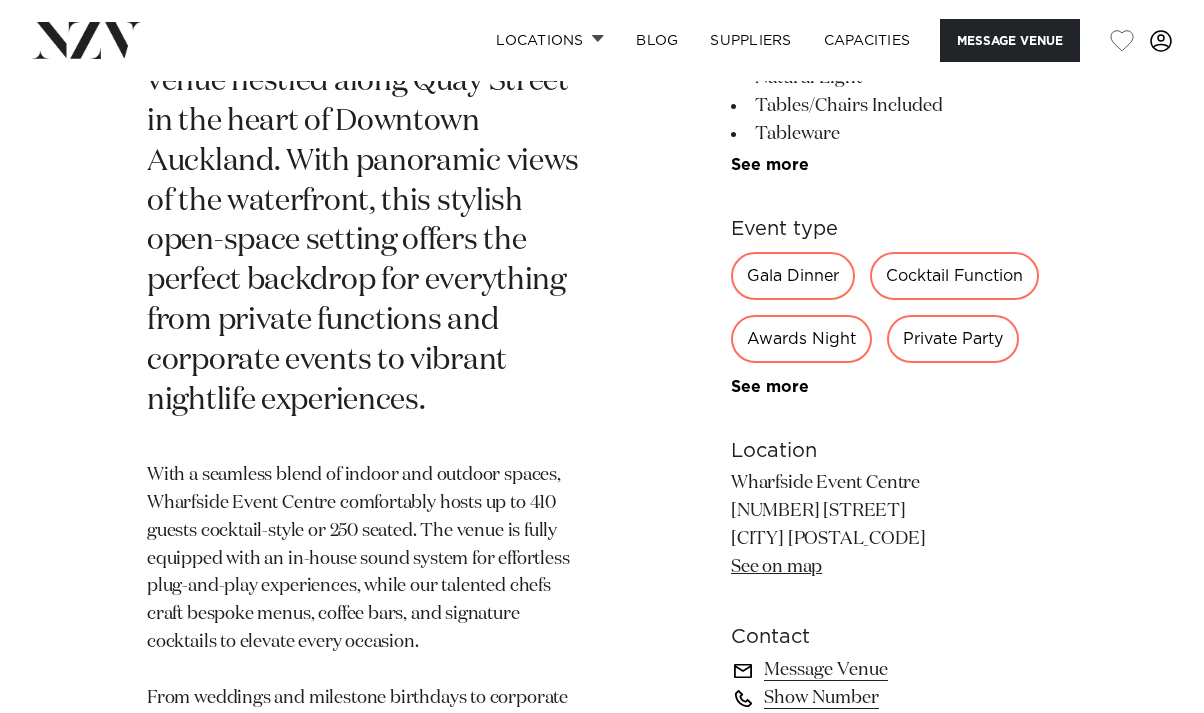 scroll, scrollTop: 1000, scrollLeft: 0, axis: vertical 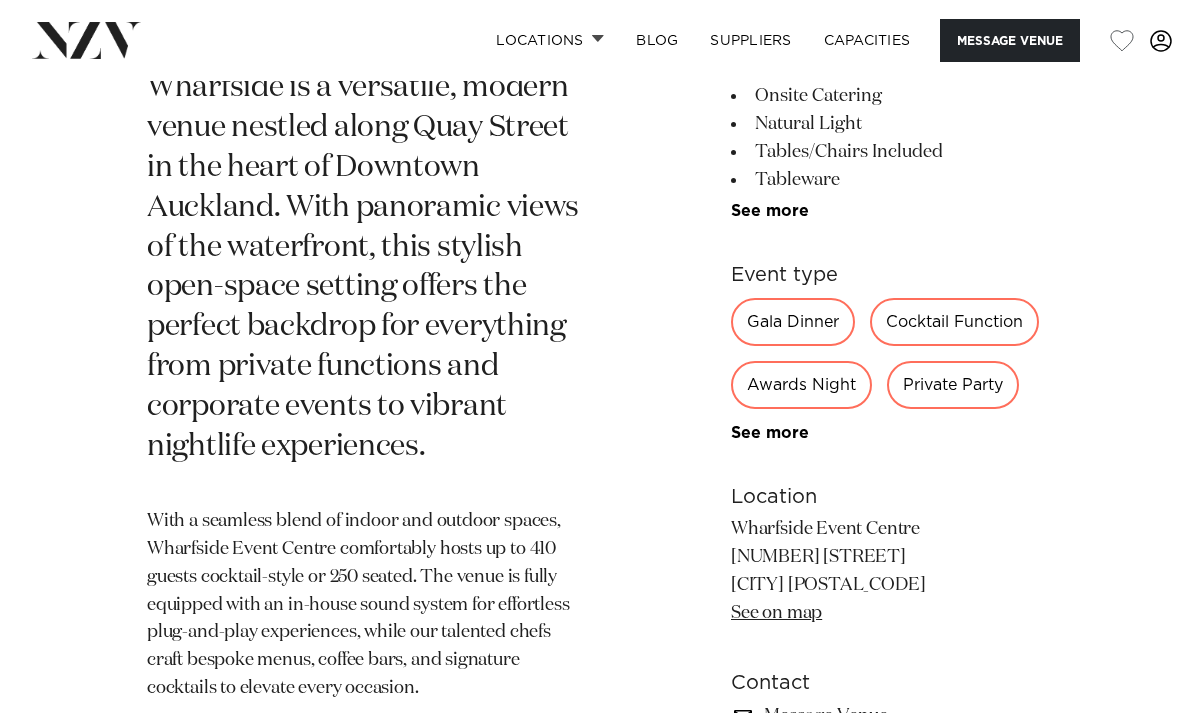 click on "Cocktail Function" at bounding box center (954, 322) 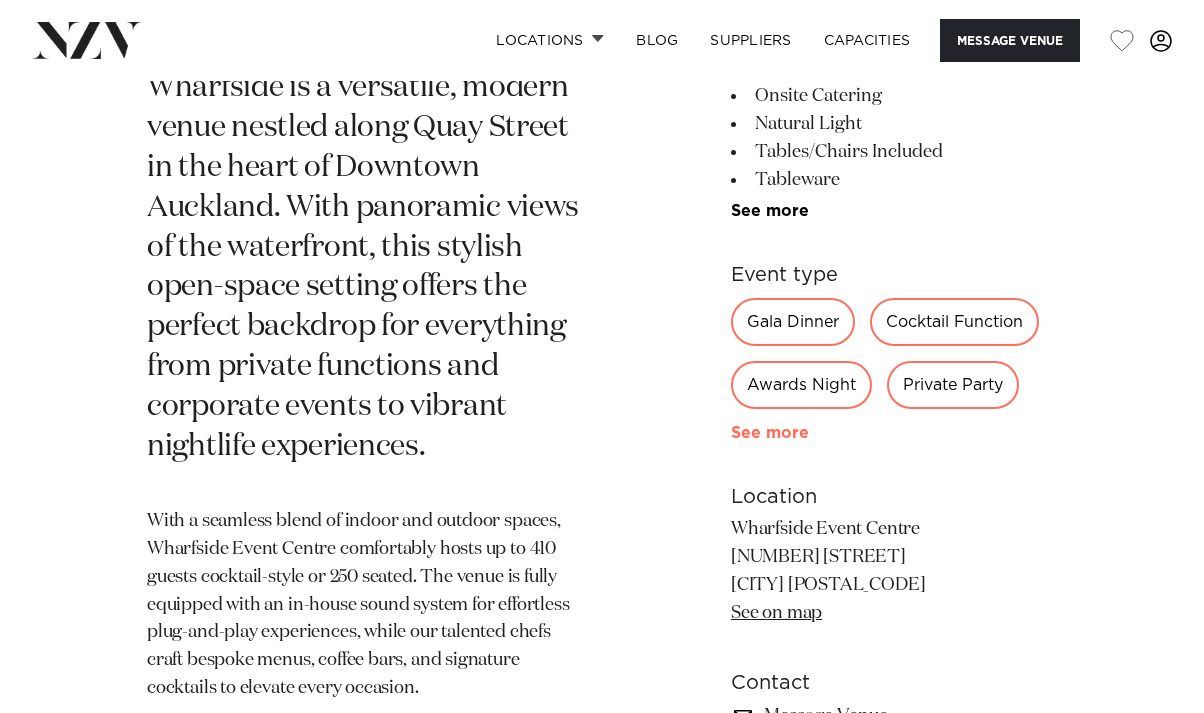 click on "See more" at bounding box center [809, 433] 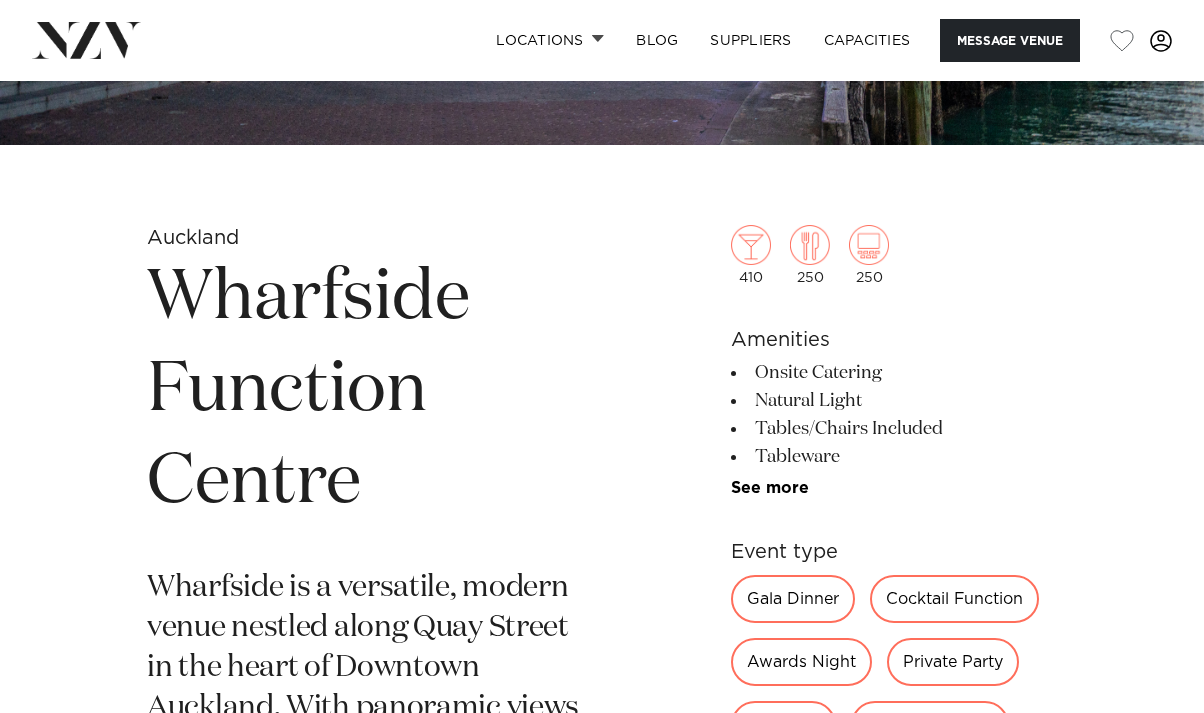 scroll, scrollTop: 0, scrollLeft: 0, axis: both 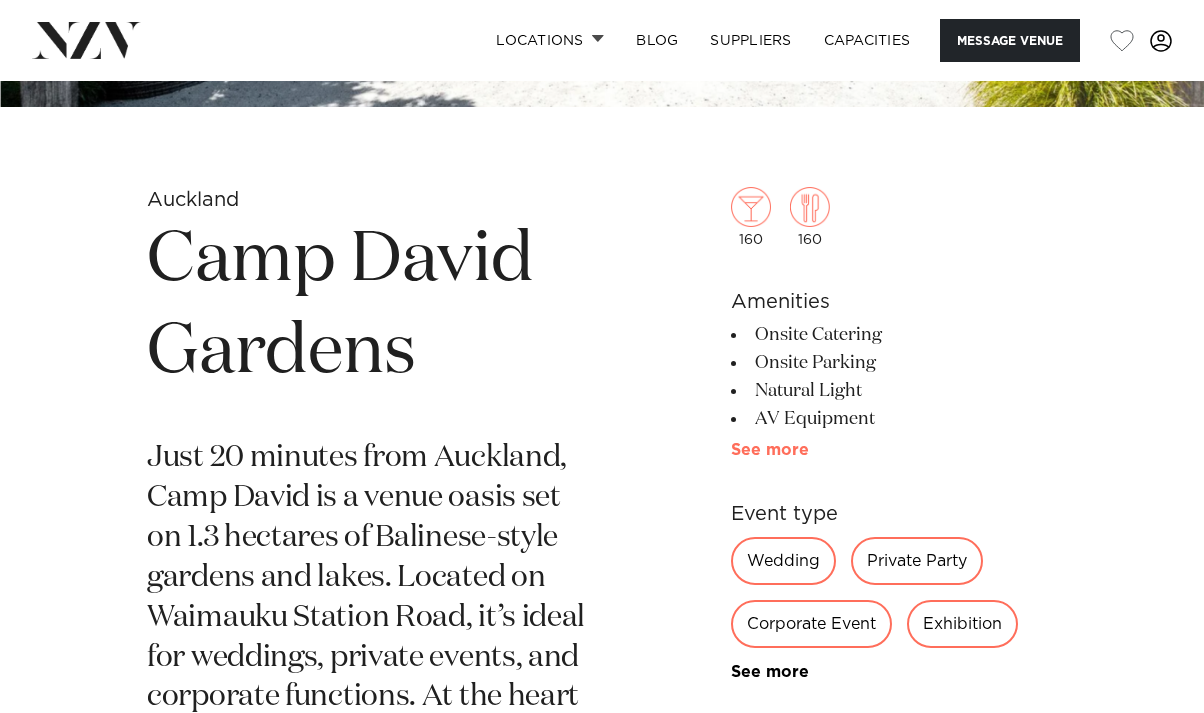 click on "See more" at bounding box center (809, 450) 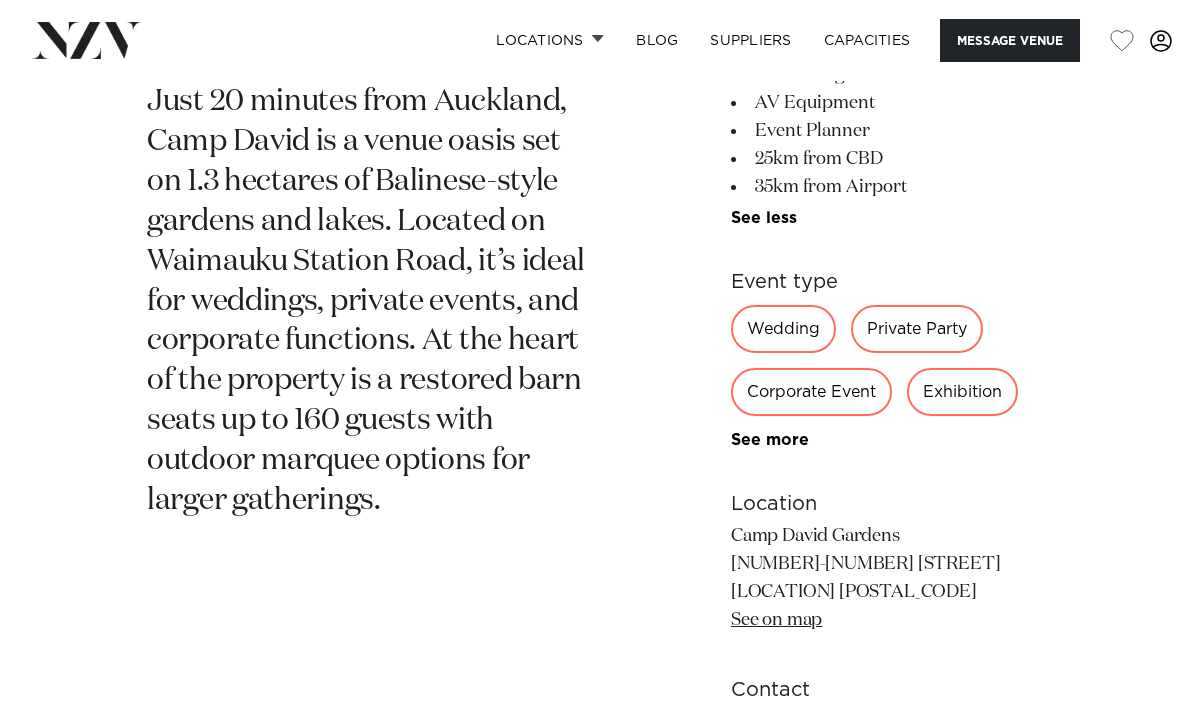 scroll, scrollTop: 938, scrollLeft: 0, axis: vertical 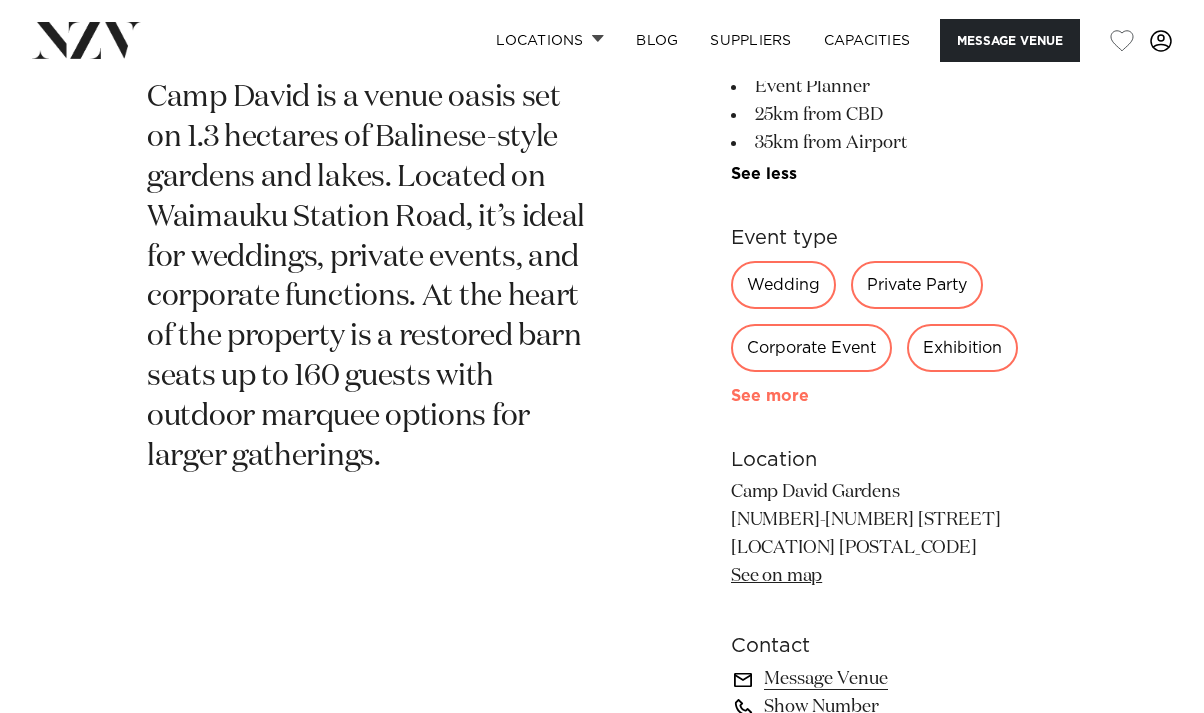 click on "See more" at bounding box center [809, 396] 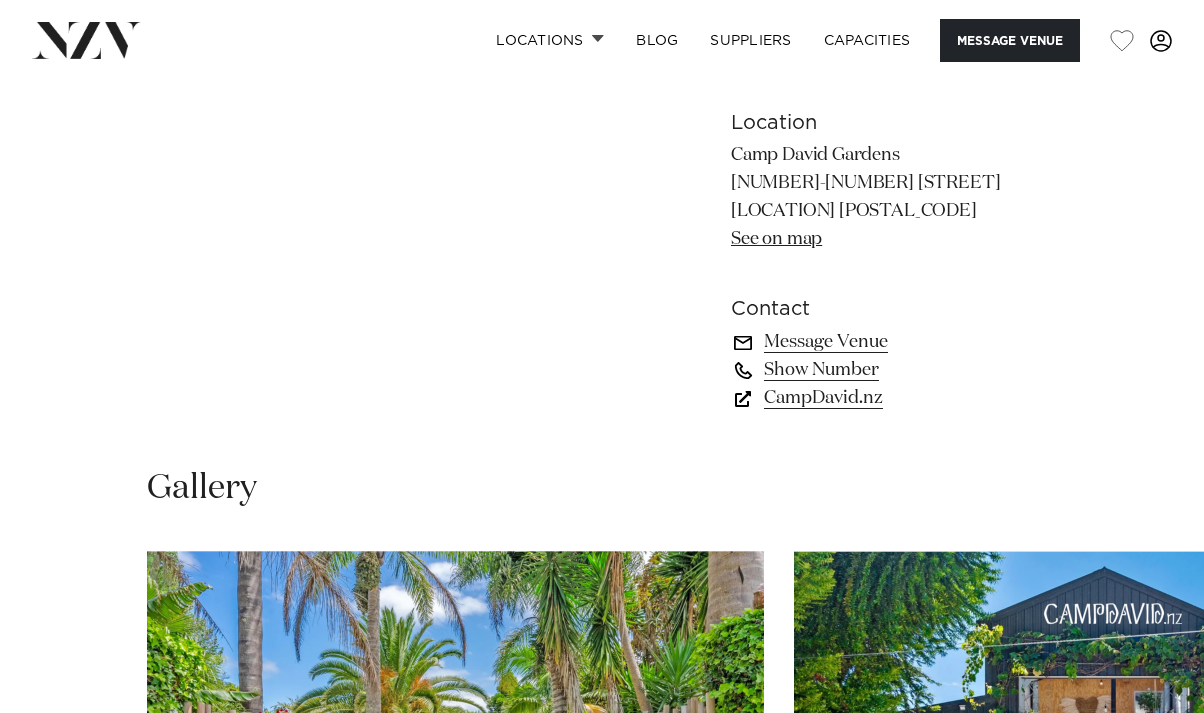 scroll, scrollTop: 1938, scrollLeft: 0, axis: vertical 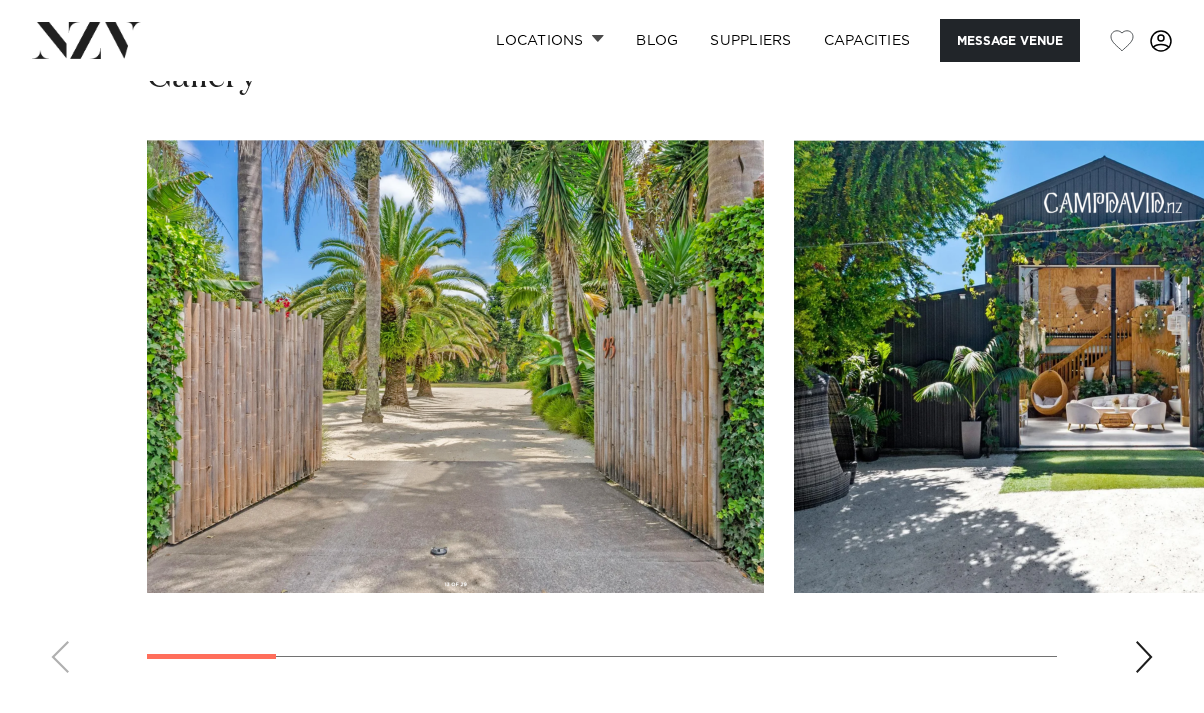 click at bounding box center [1102, 366] 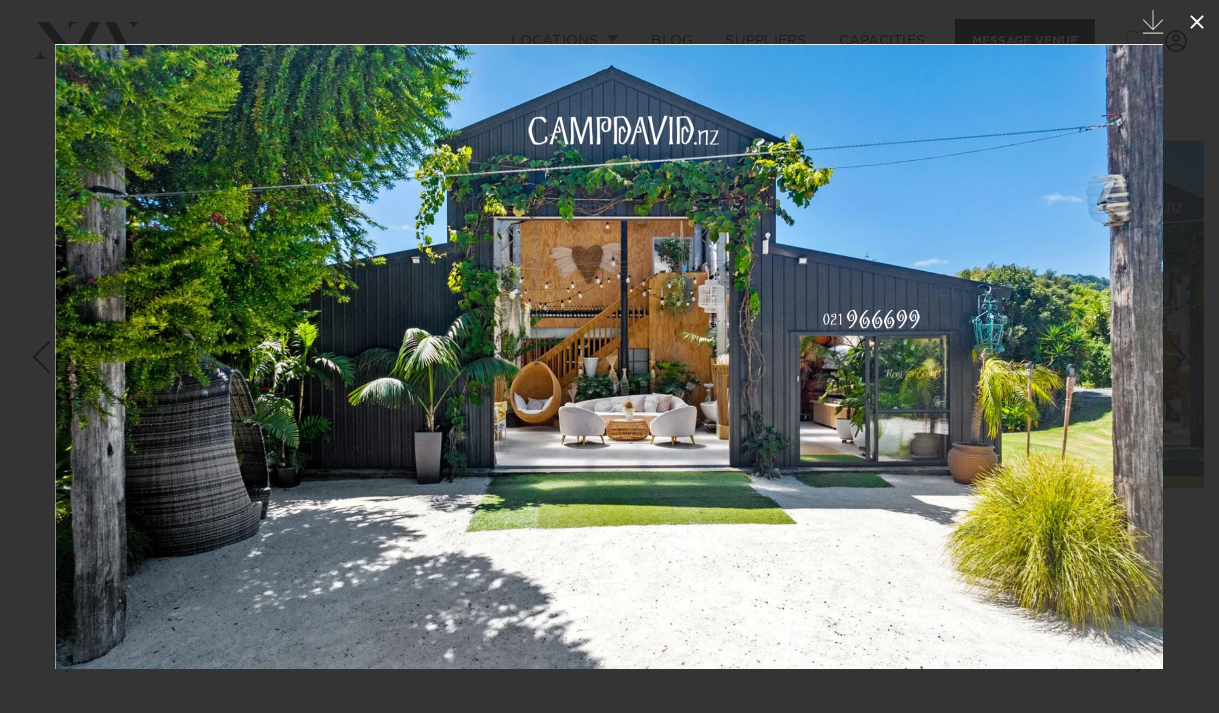 click 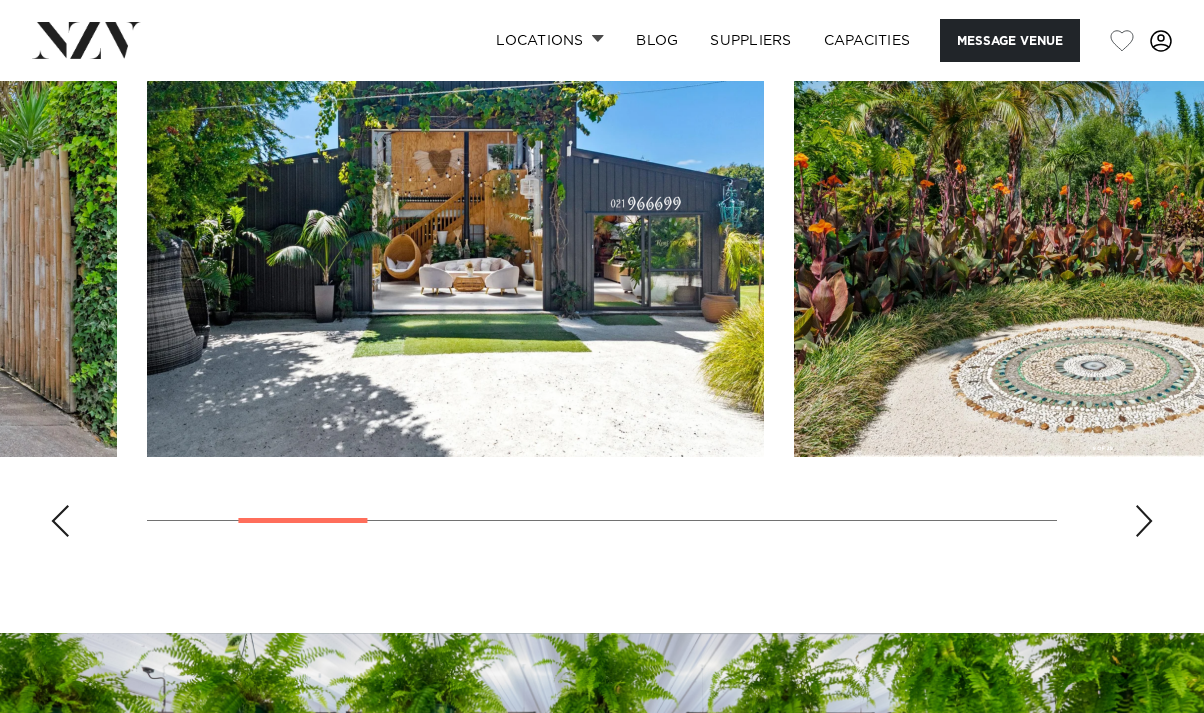 scroll, scrollTop: 2038, scrollLeft: 0, axis: vertical 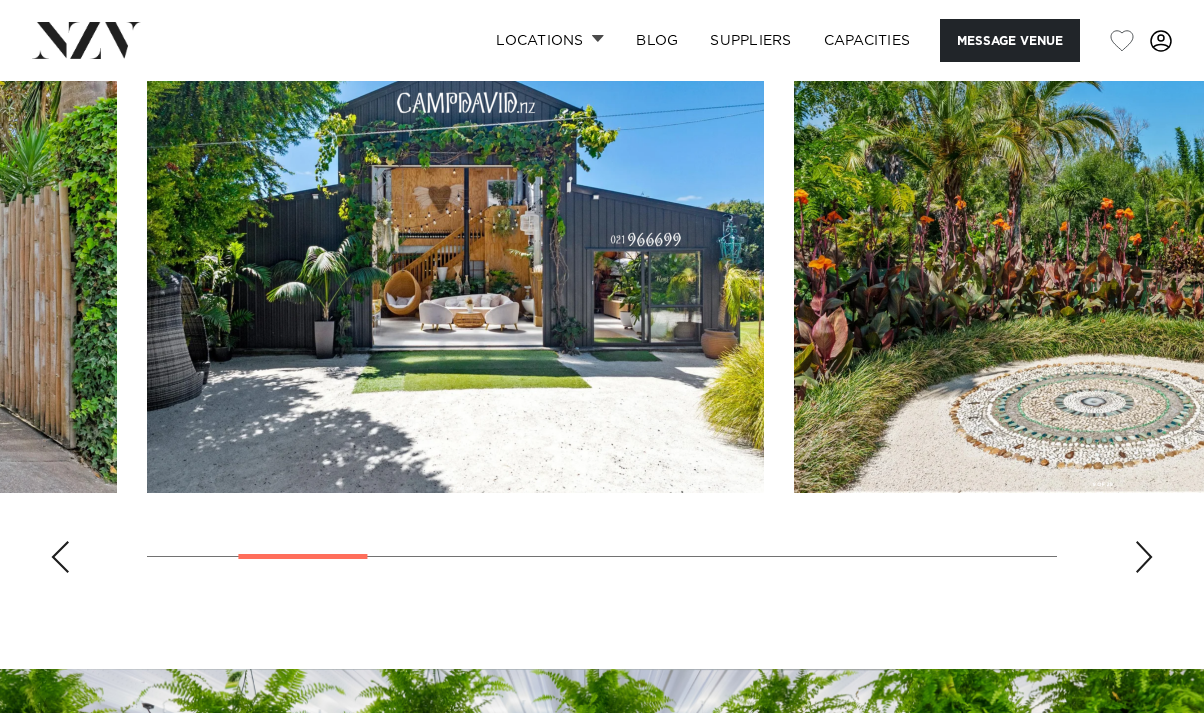 click at bounding box center [602, 314] 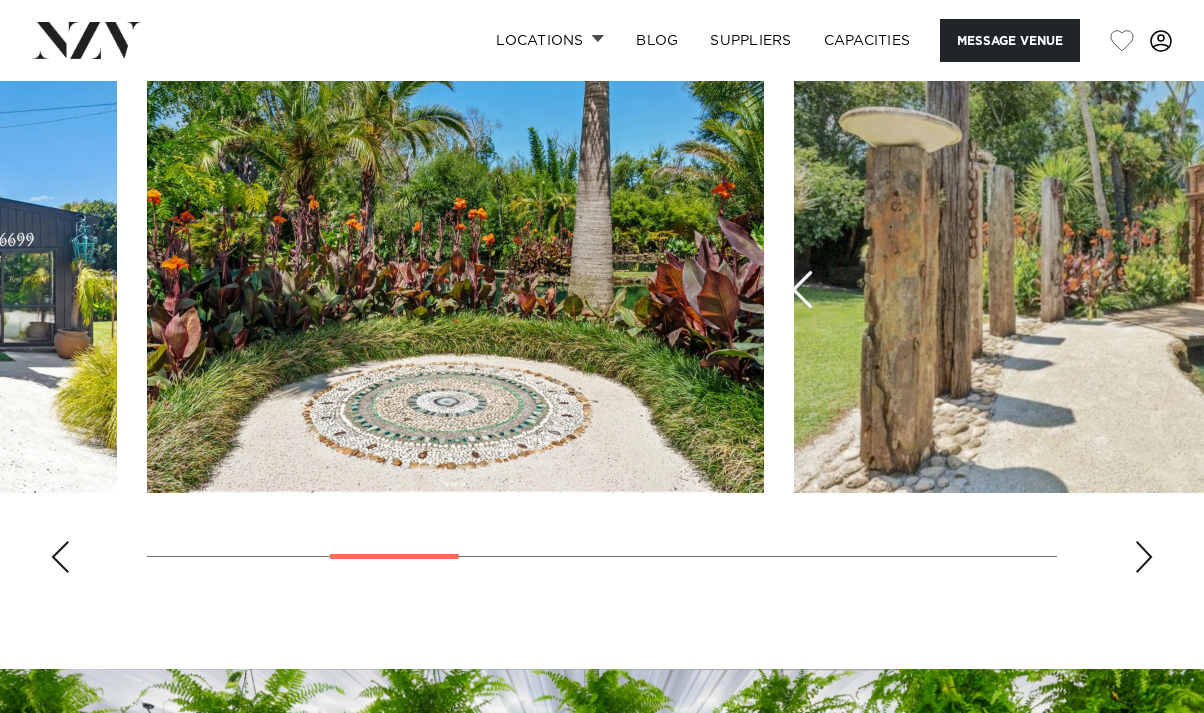 click at bounding box center (1144, 557) 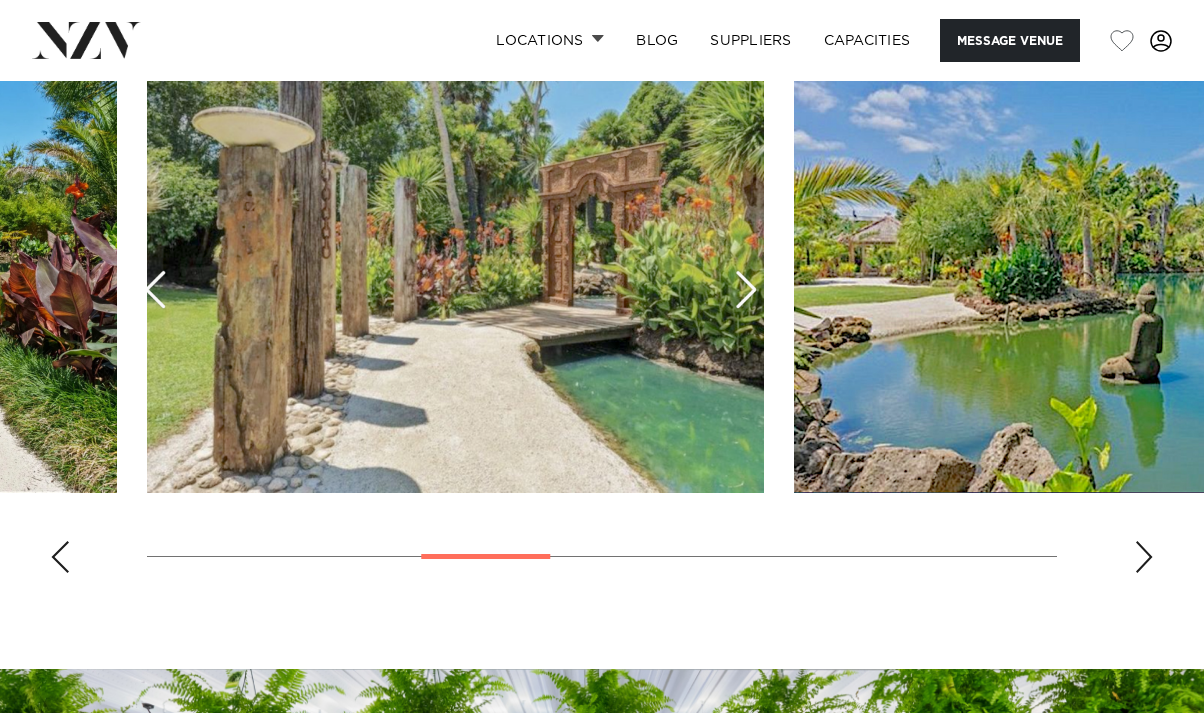 click at bounding box center (1144, 557) 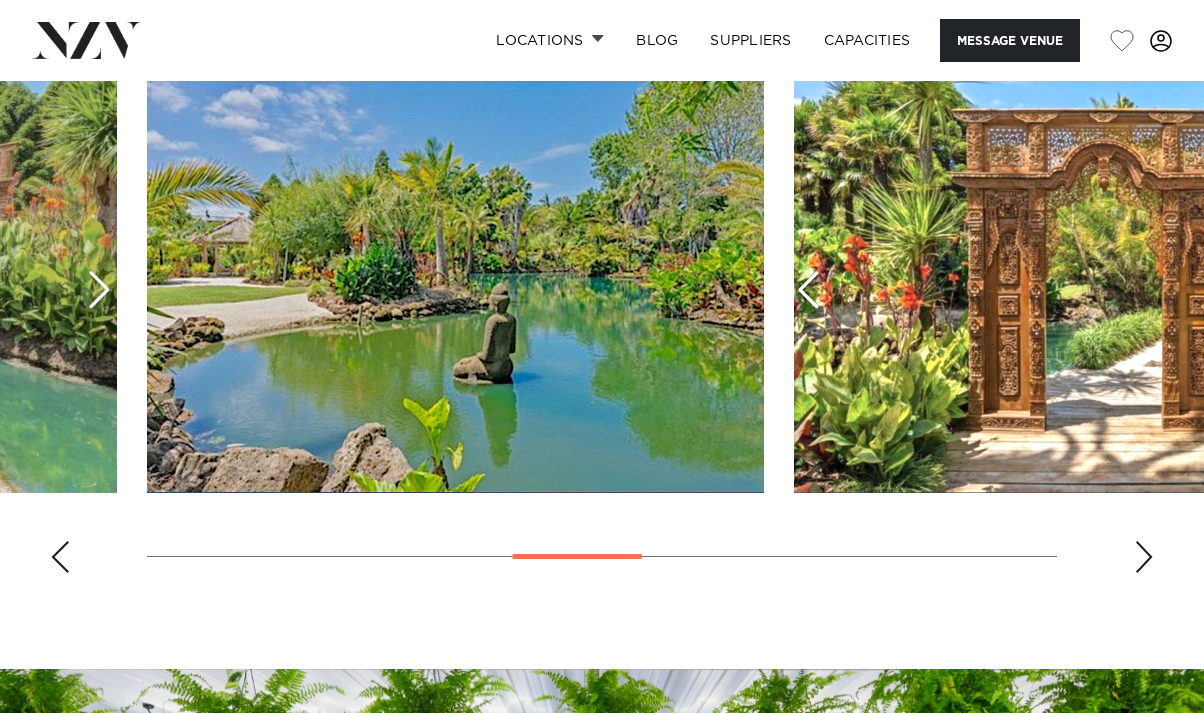 click at bounding box center [1144, 557] 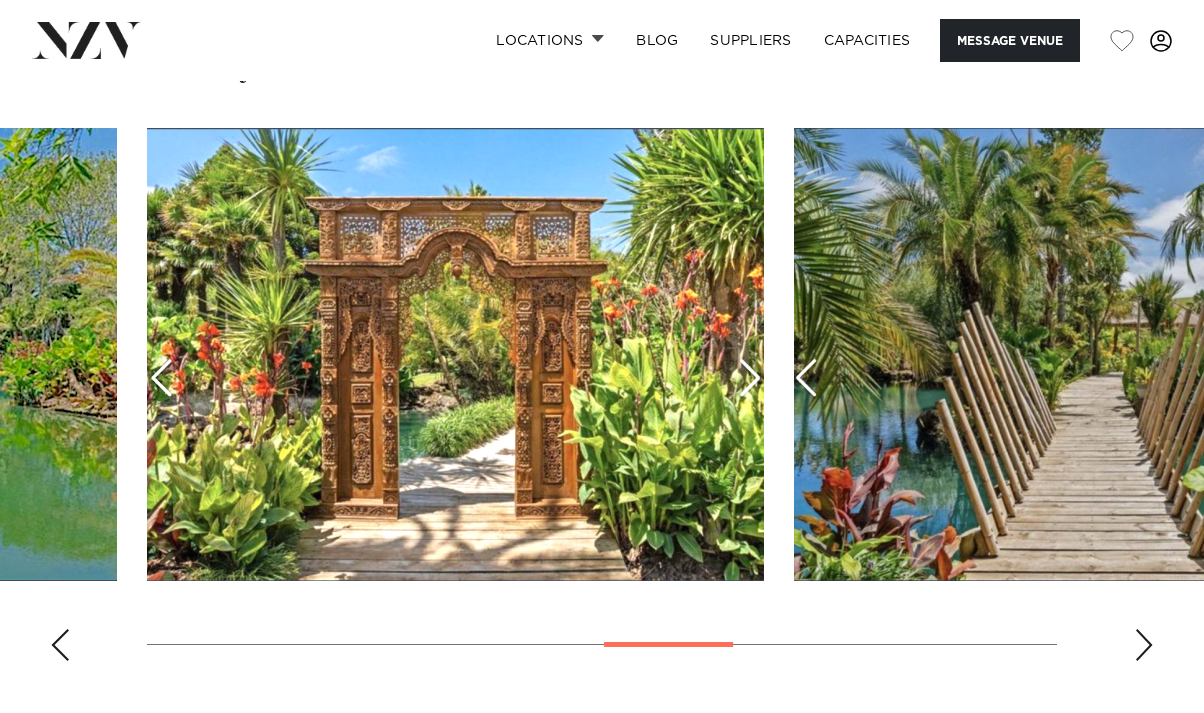 scroll, scrollTop: 2038, scrollLeft: 0, axis: vertical 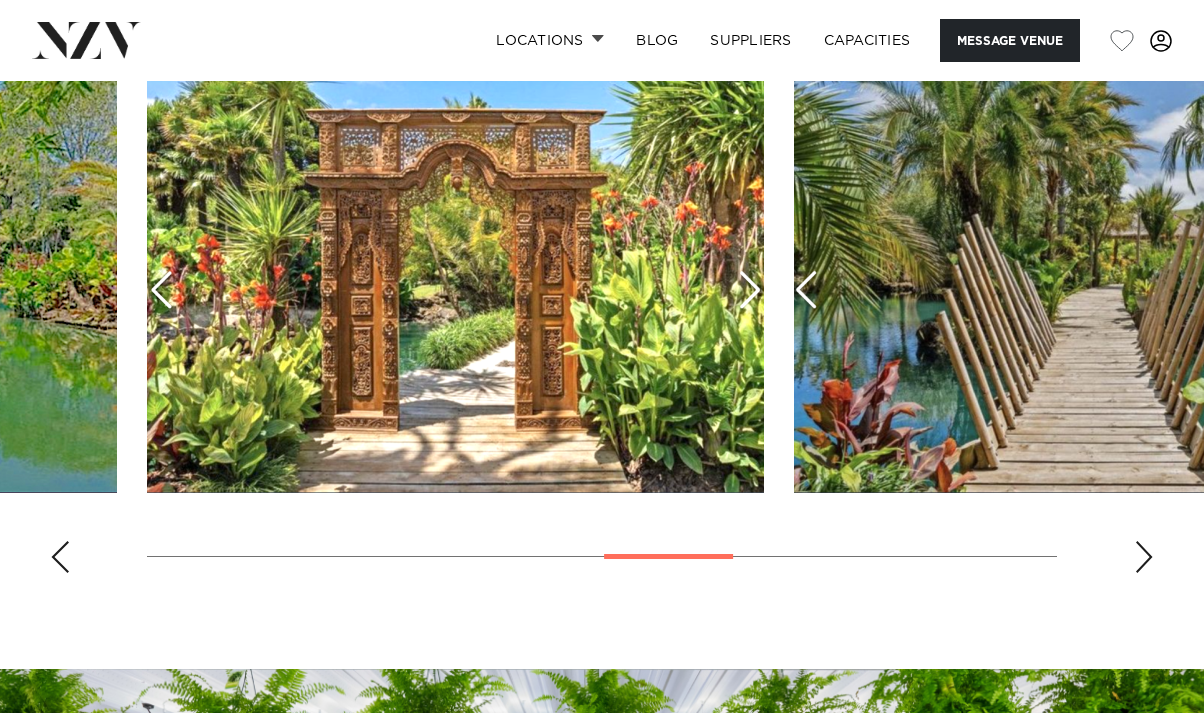 click at bounding box center (1144, 557) 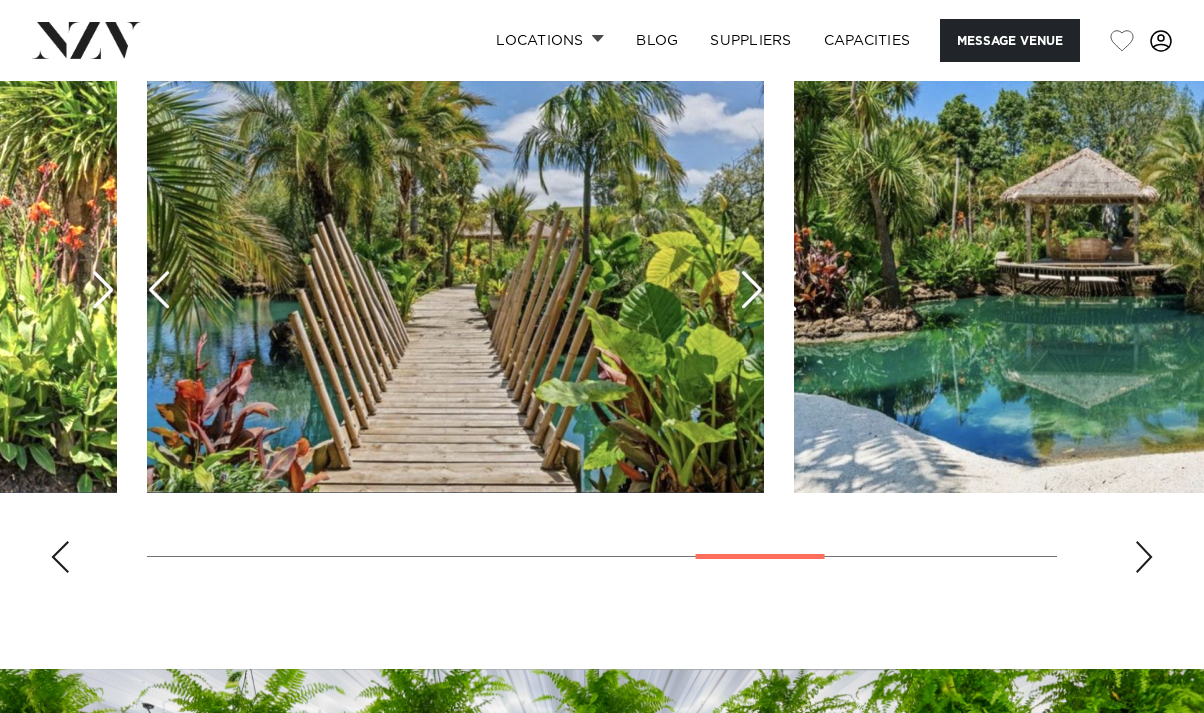 click at bounding box center (1144, 557) 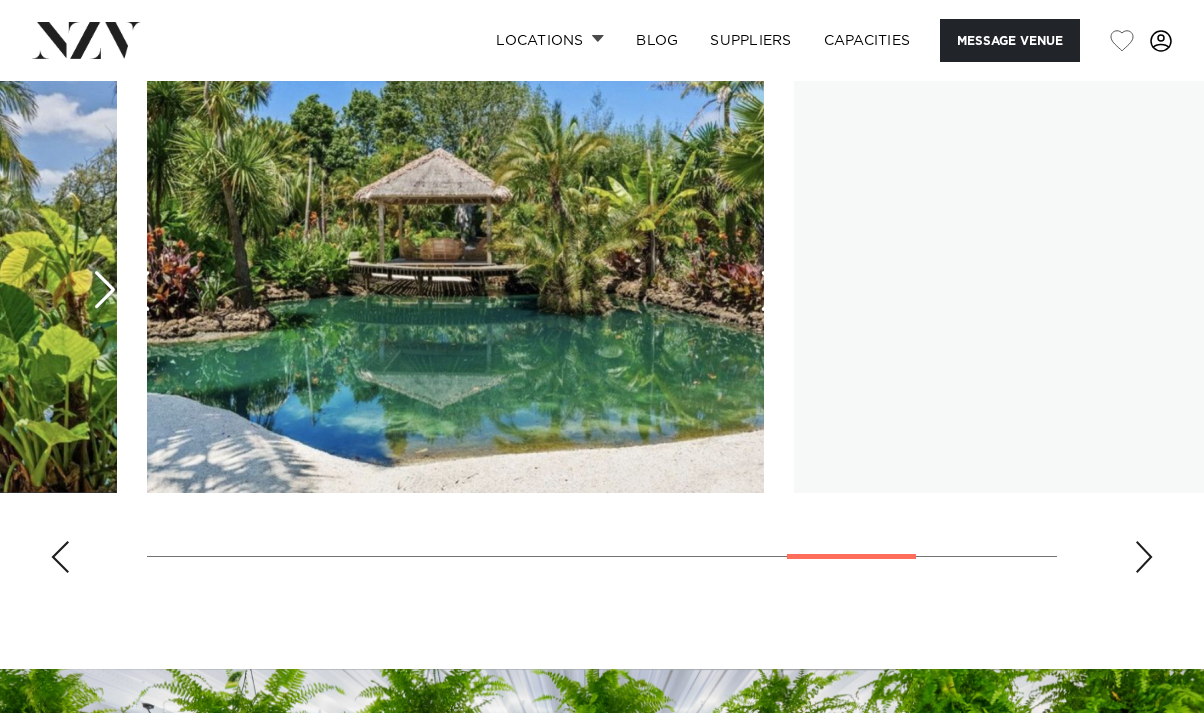 click at bounding box center [1144, 557] 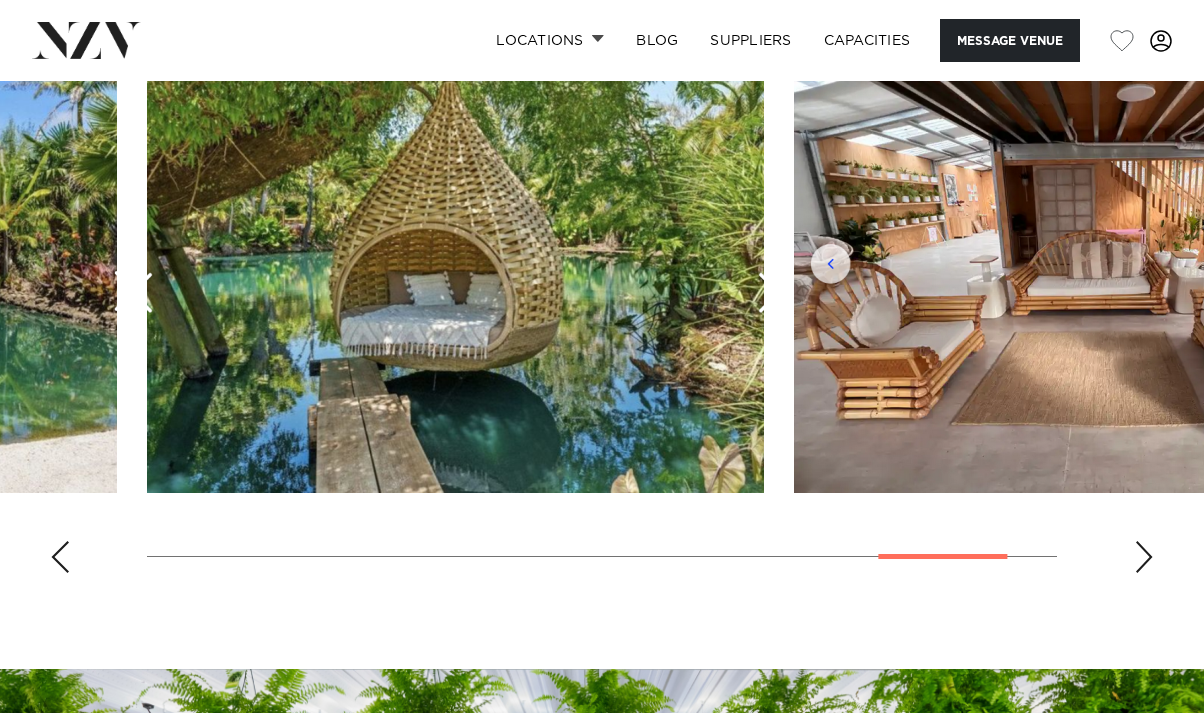 click at bounding box center (1144, 557) 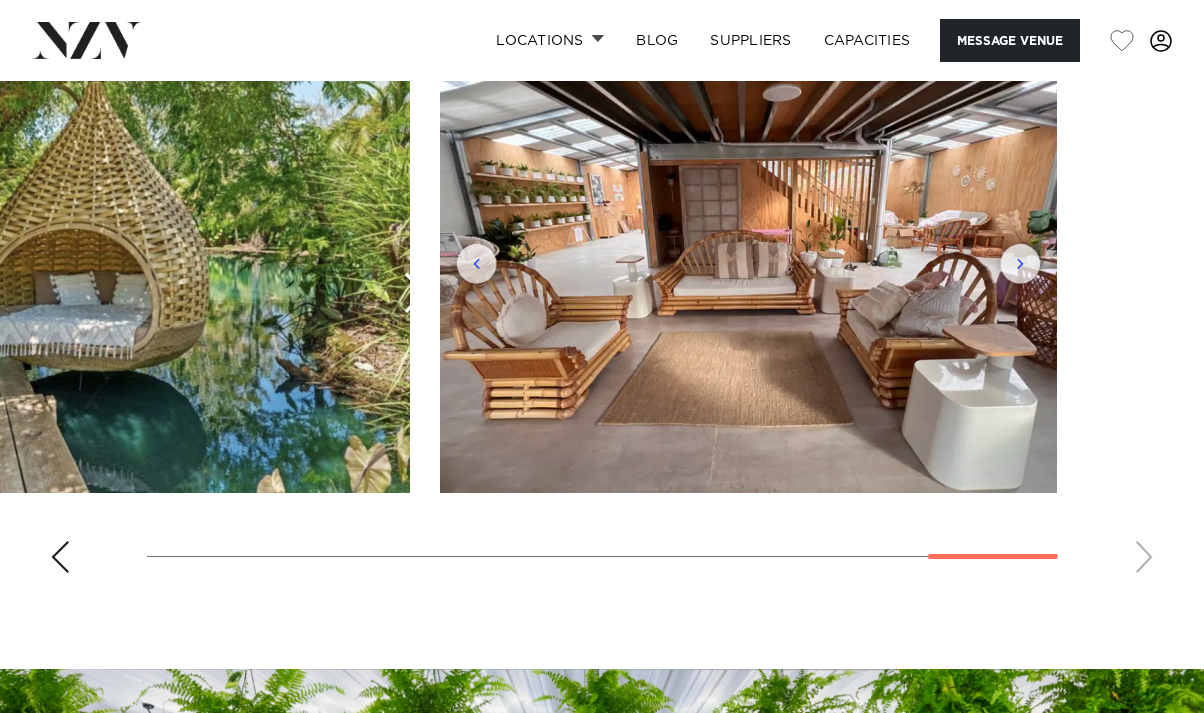 click at bounding box center (602, 314) 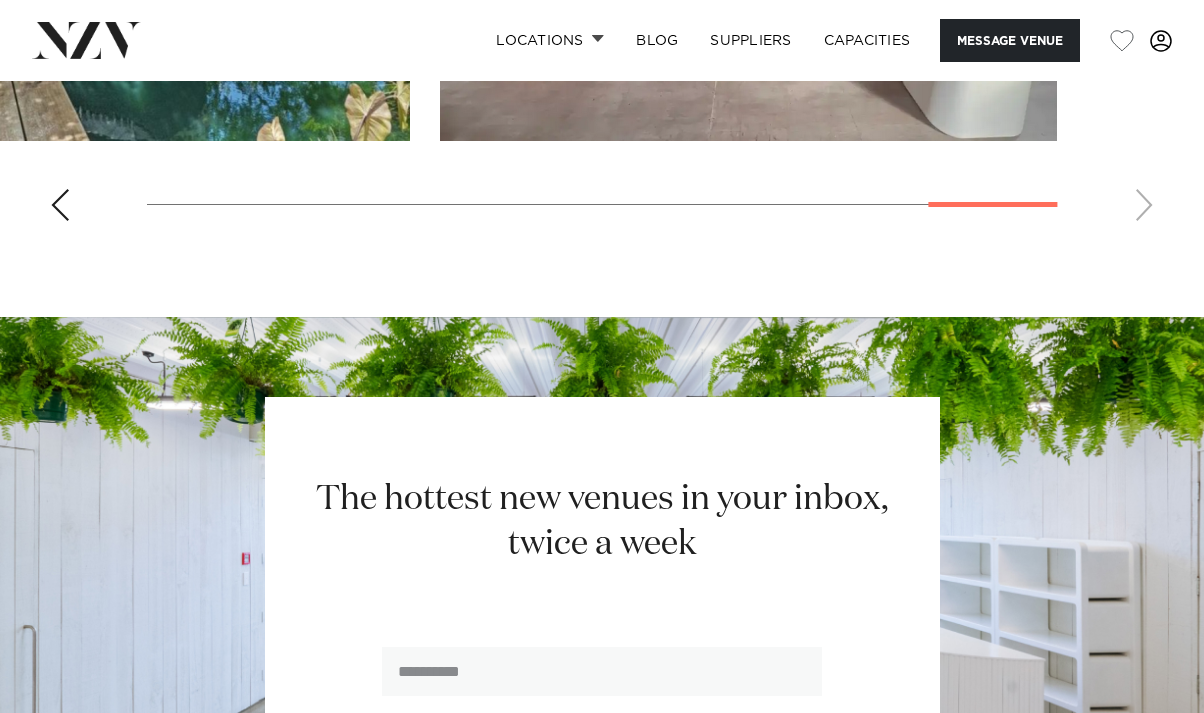 scroll, scrollTop: 2838, scrollLeft: 0, axis: vertical 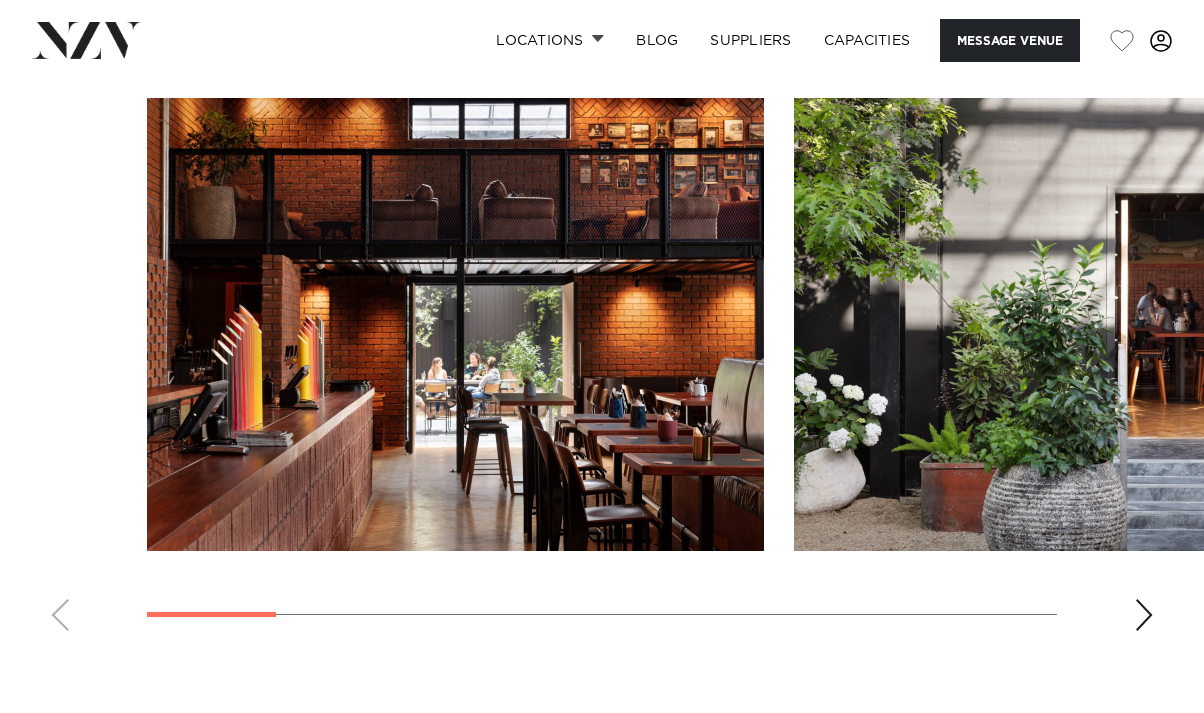 click at bounding box center (1144, 615) 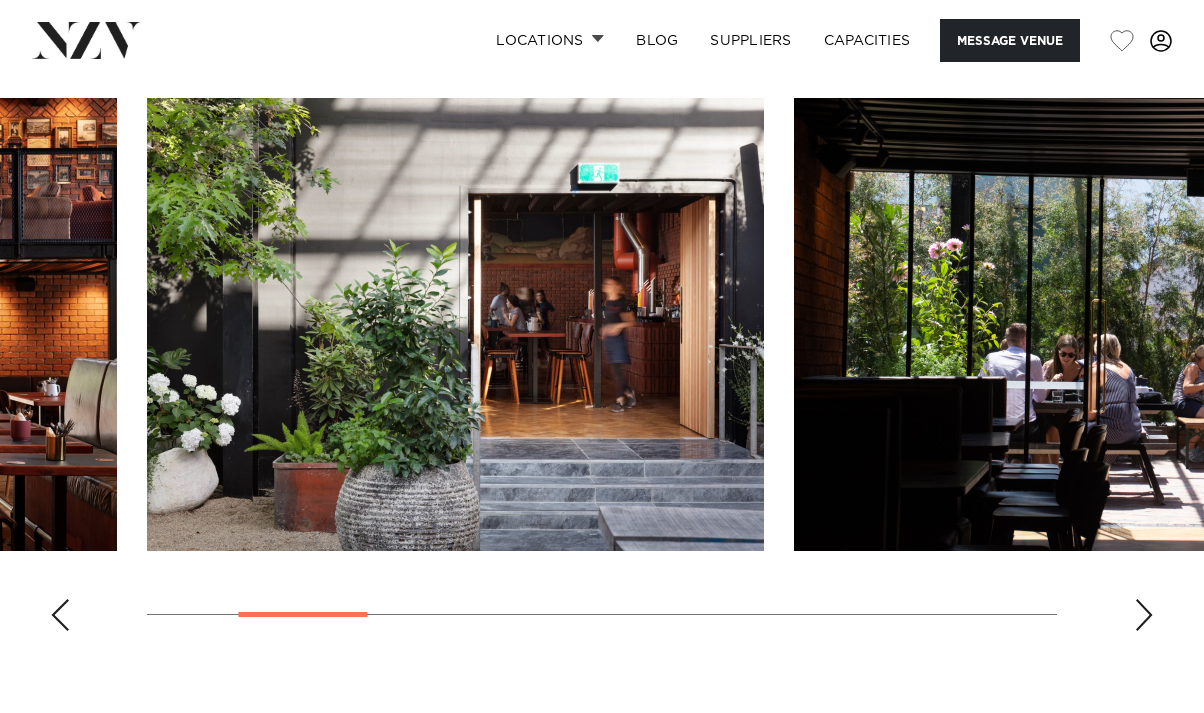 click at bounding box center [1144, 615] 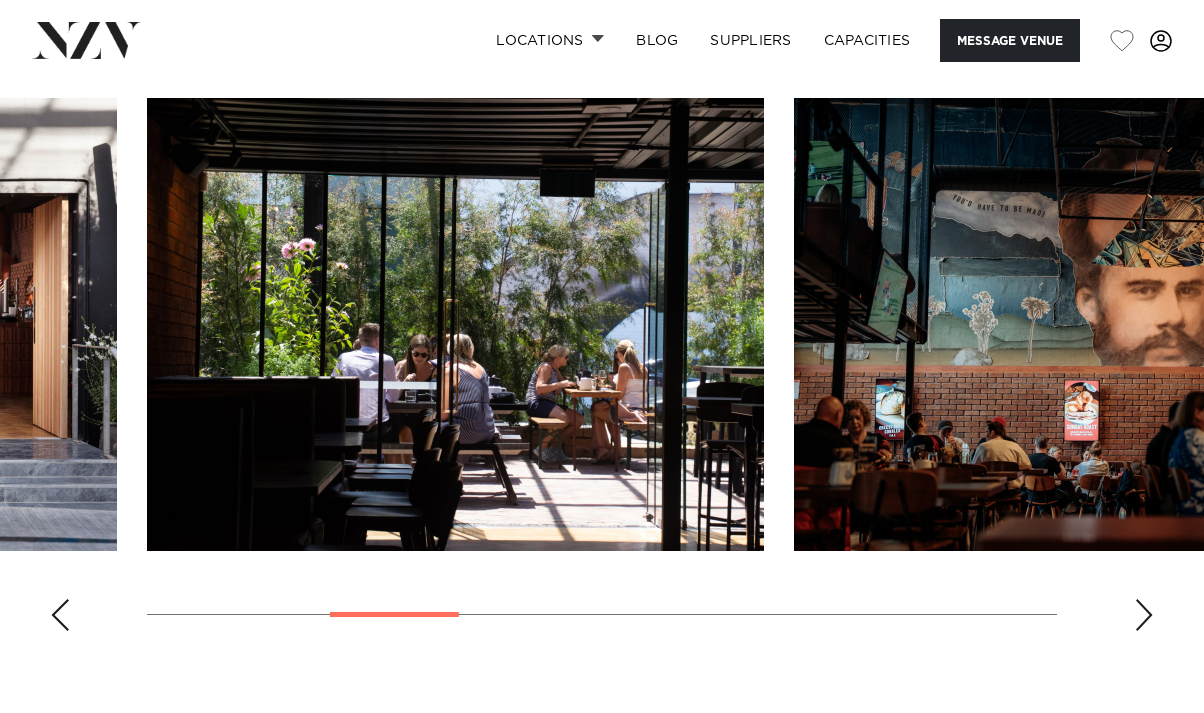 click at bounding box center (602, 372) 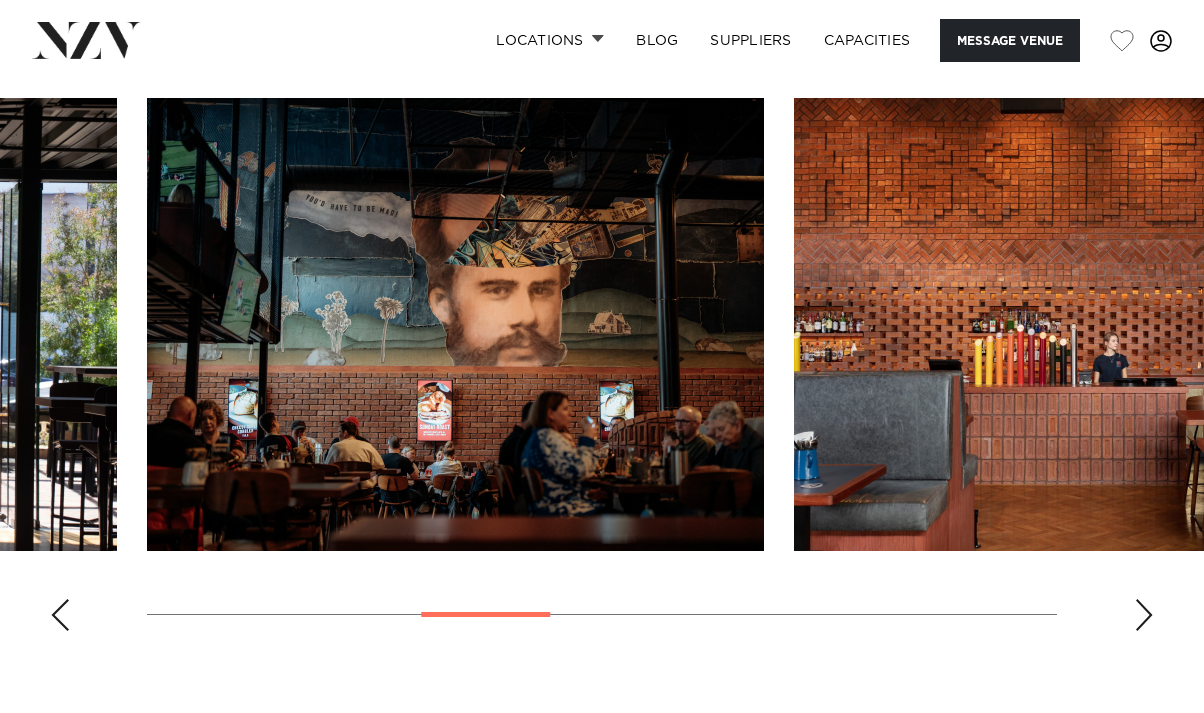 click at bounding box center (1144, 615) 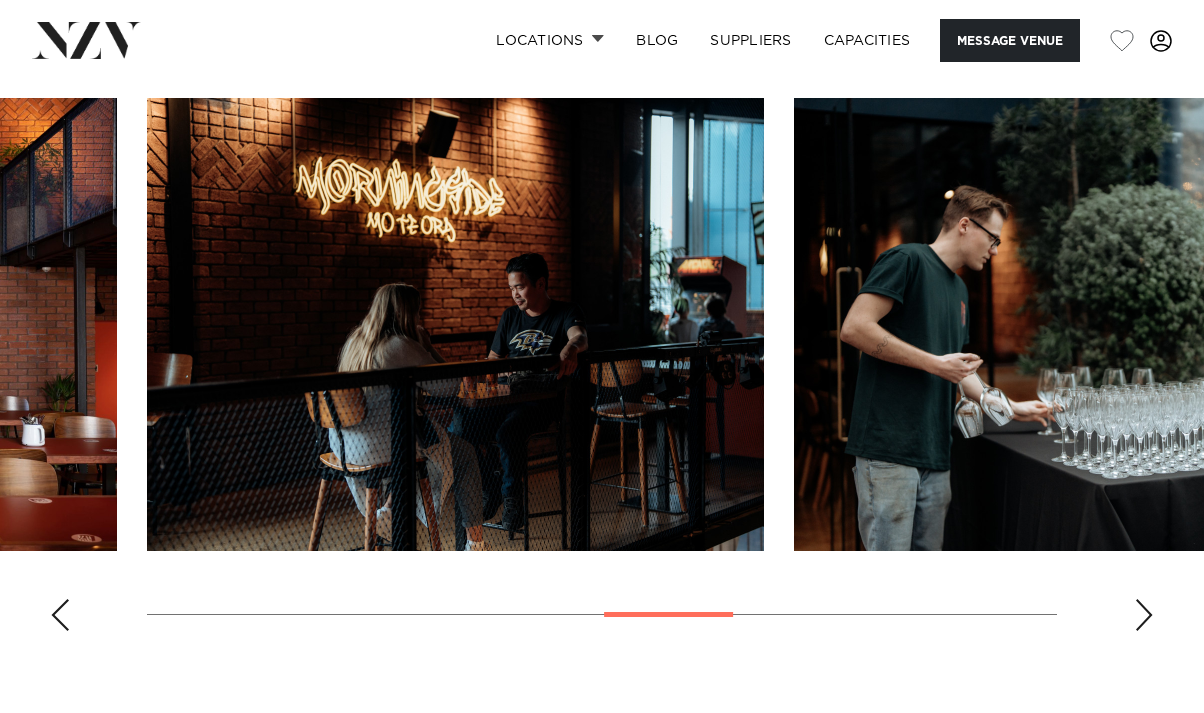click at bounding box center [1144, 615] 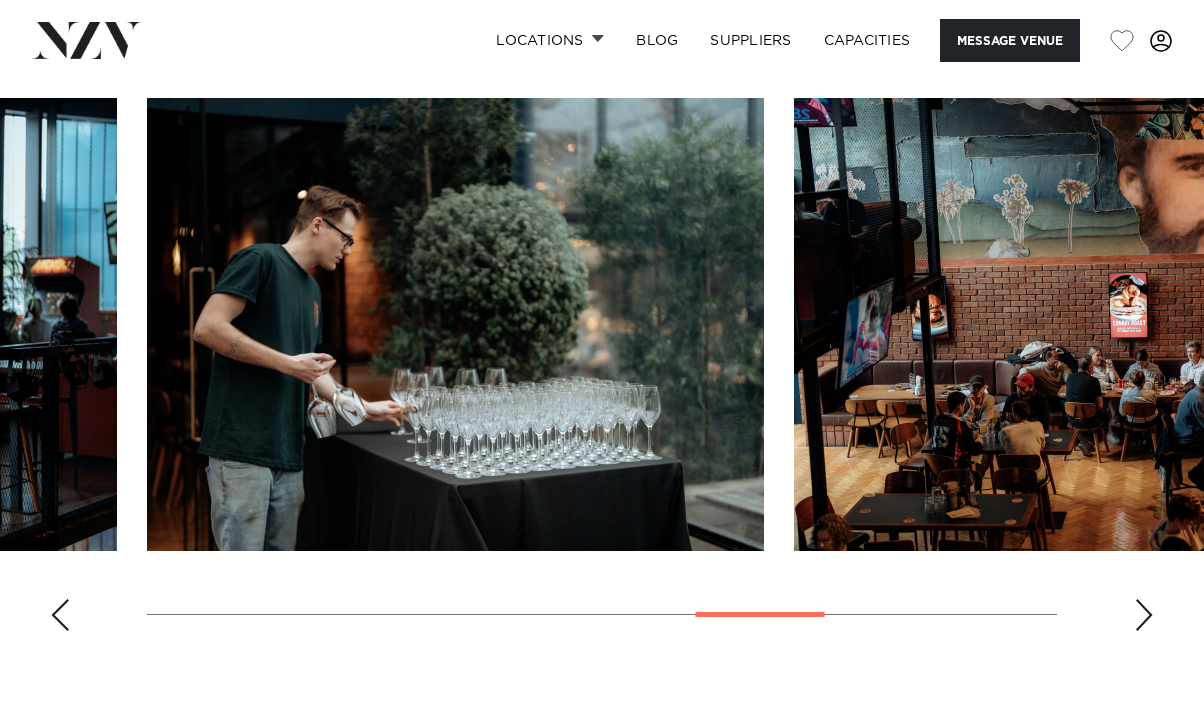 click at bounding box center [1144, 615] 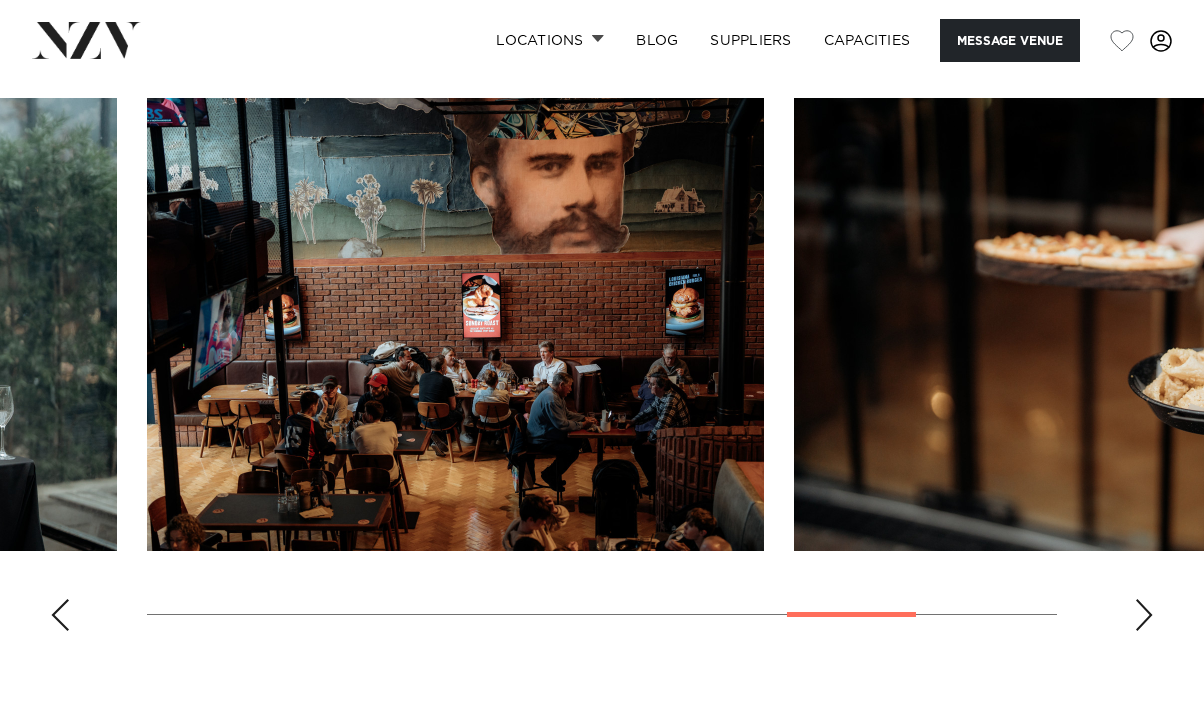 click at bounding box center (1144, 615) 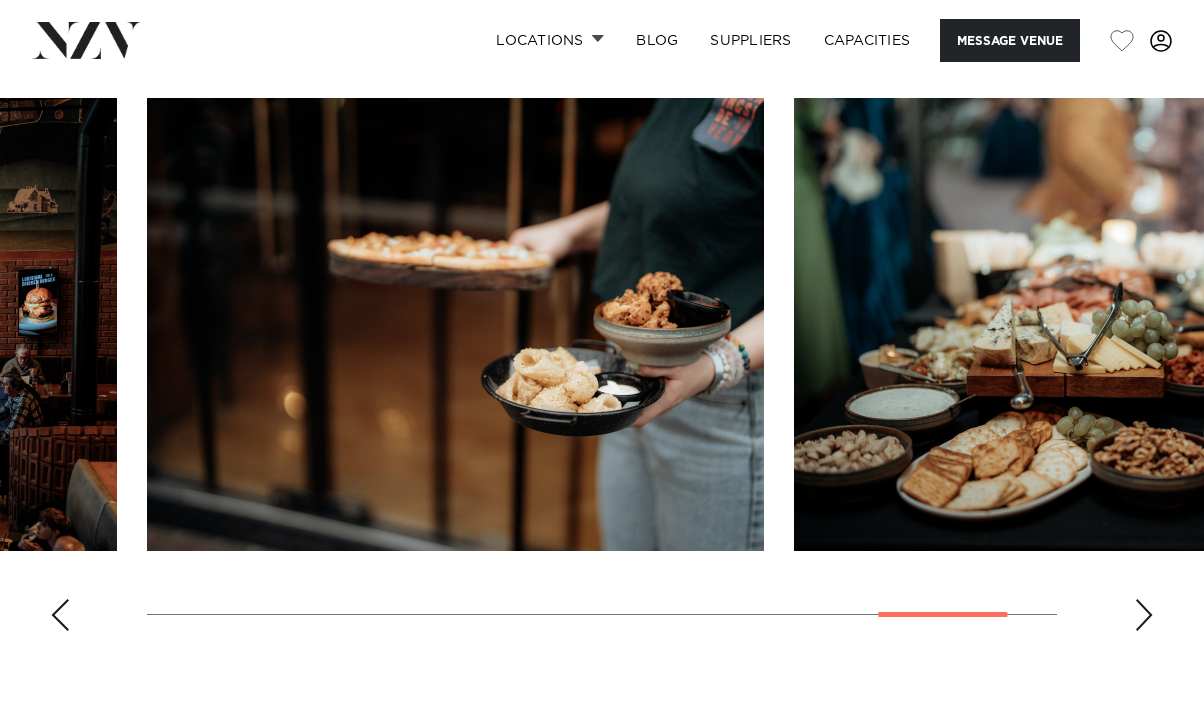 click at bounding box center [1144, 615] 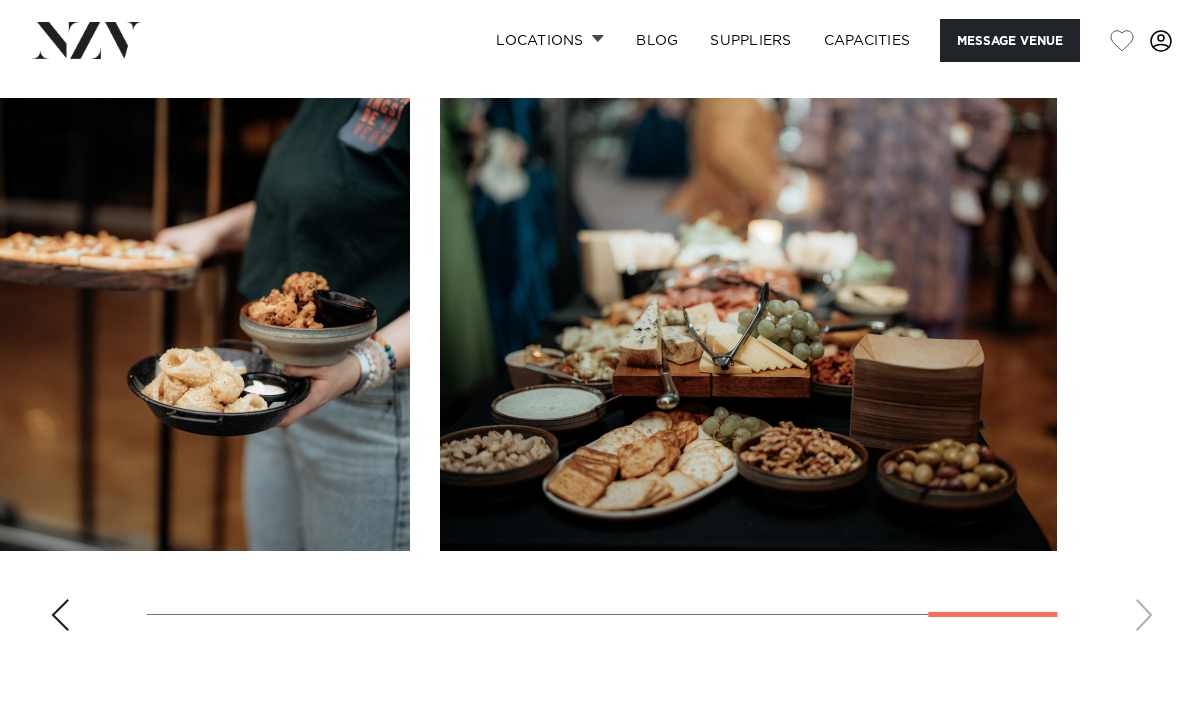 click at bounding box center [602, 372] 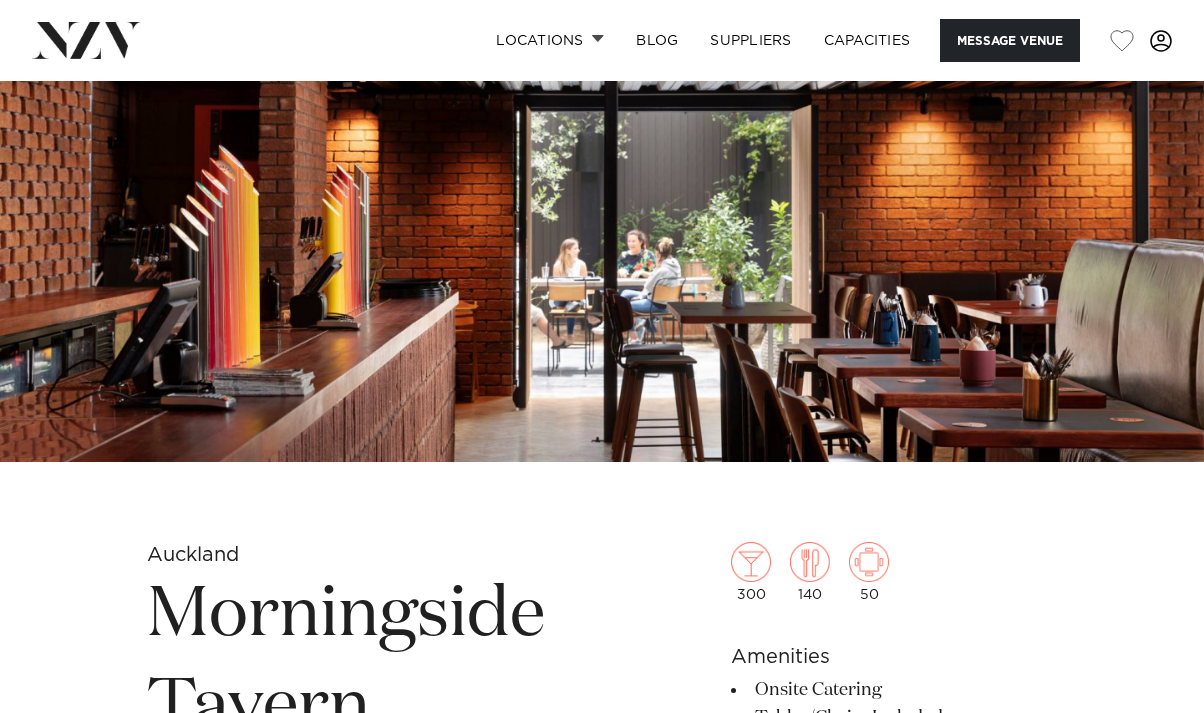 scroll, scrollTop: 0, scrollLeft: 0, axis: both 